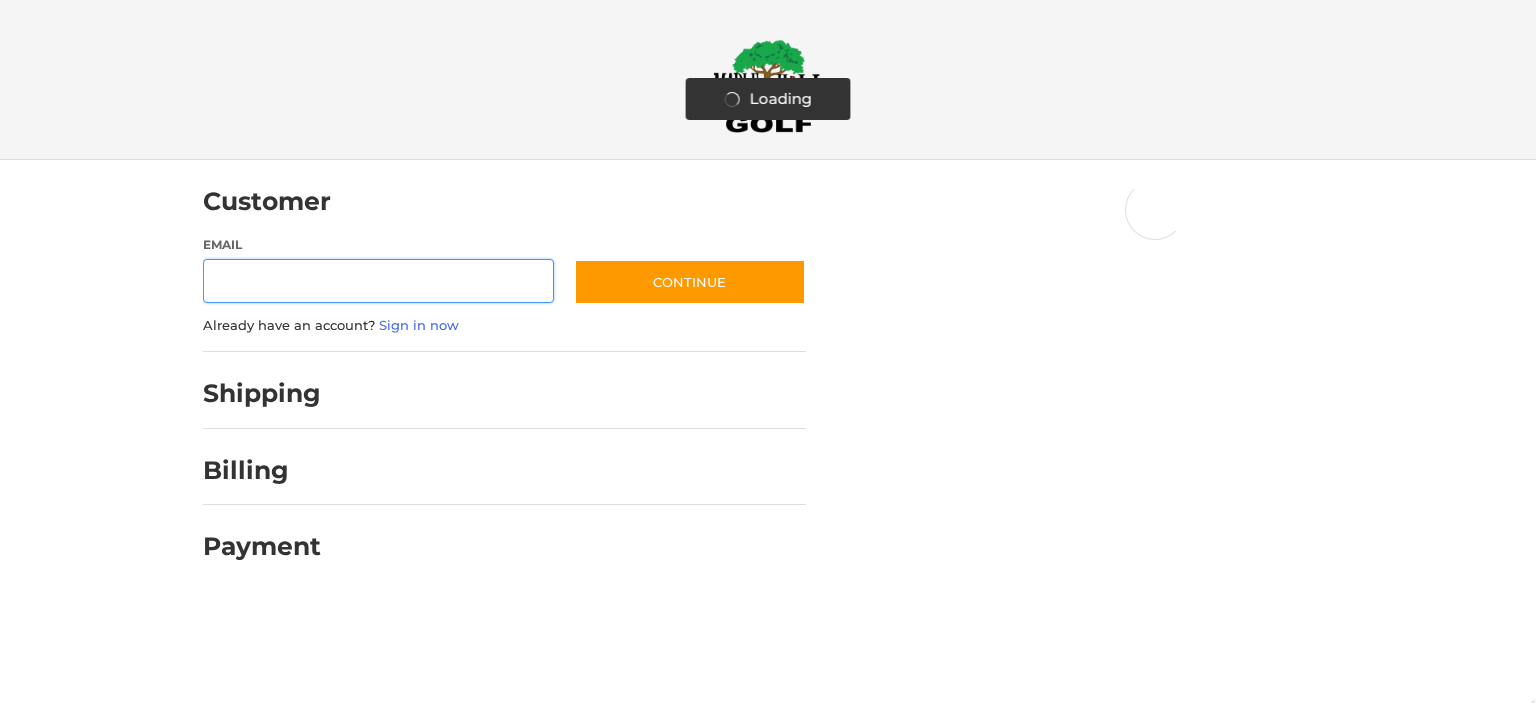 scroll, scrollTop: 0, scrollLeft: 0, axis: both 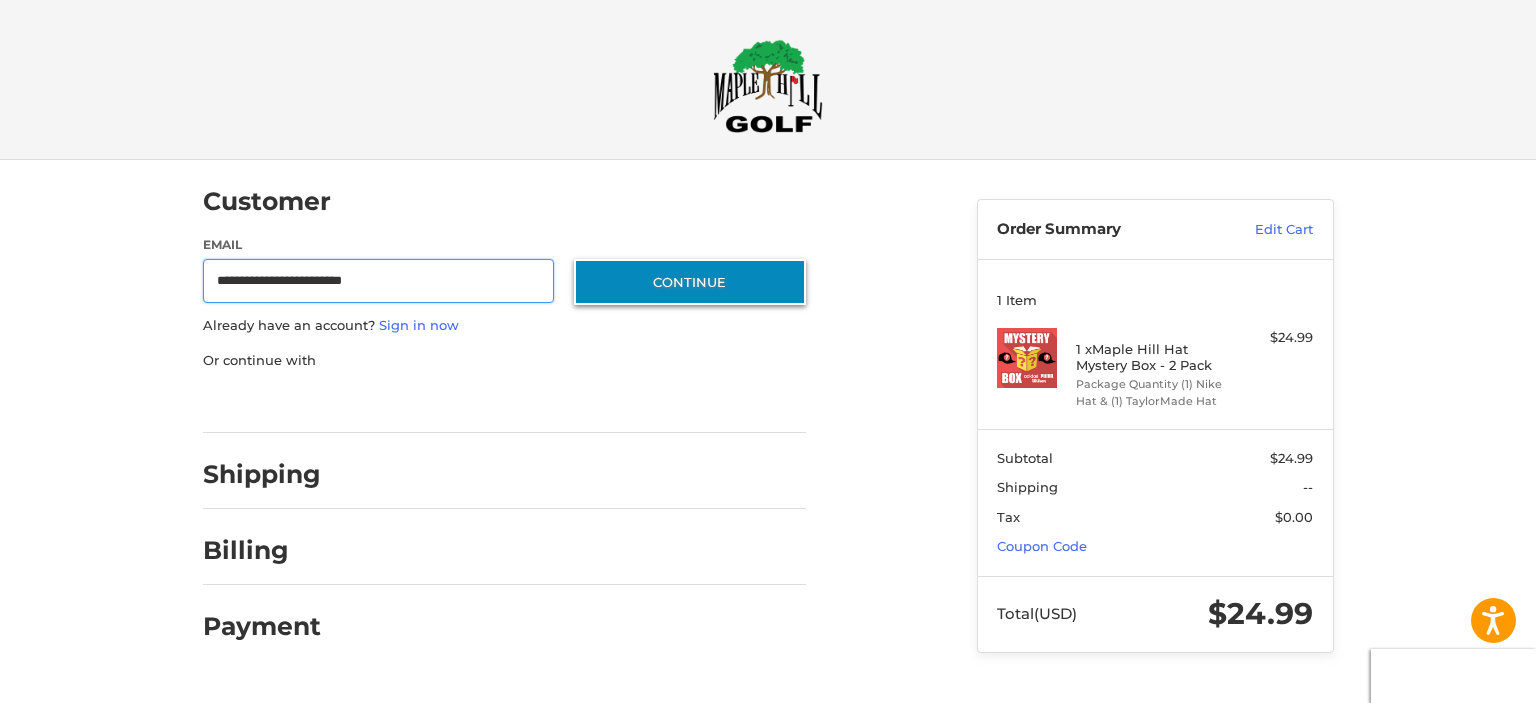 type on "**********" 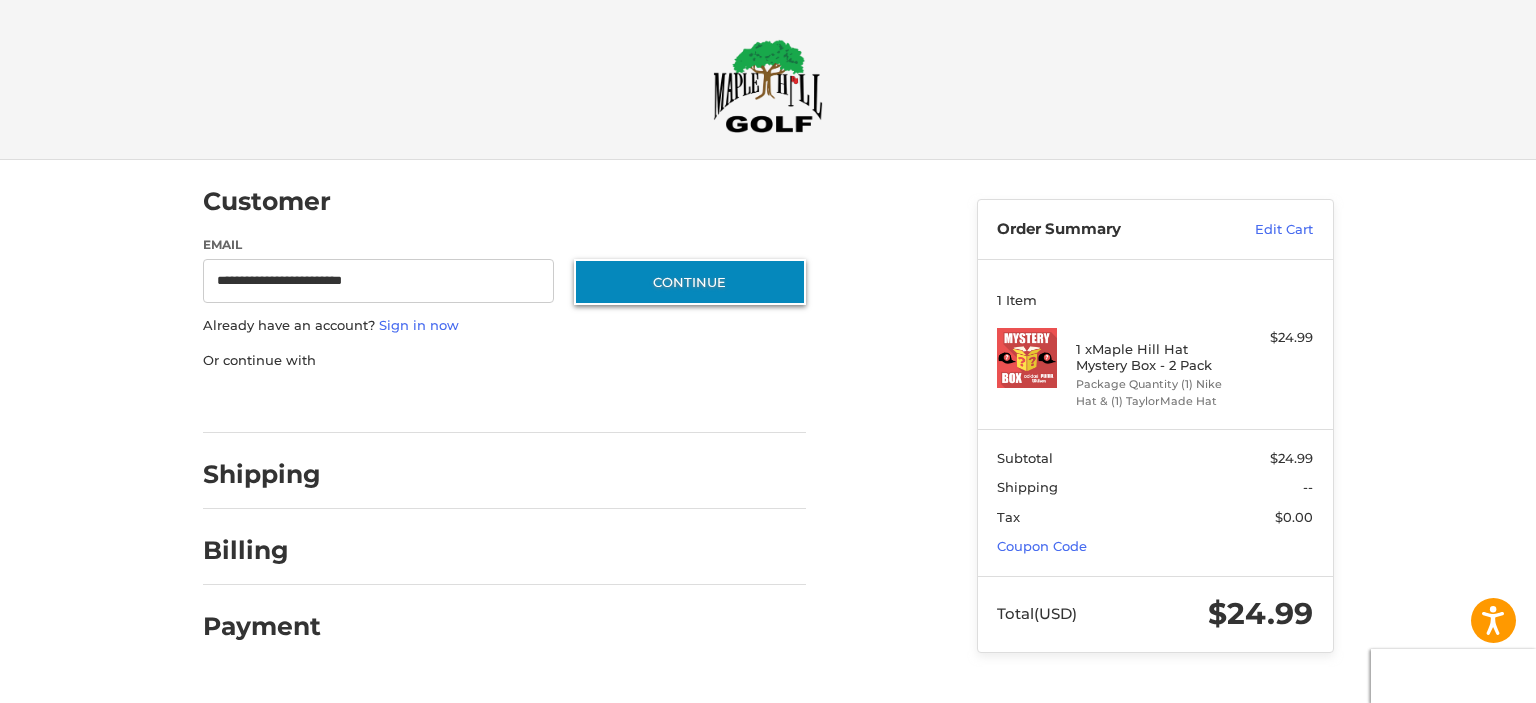 click on "Continue" at bounding box center [690, 282] 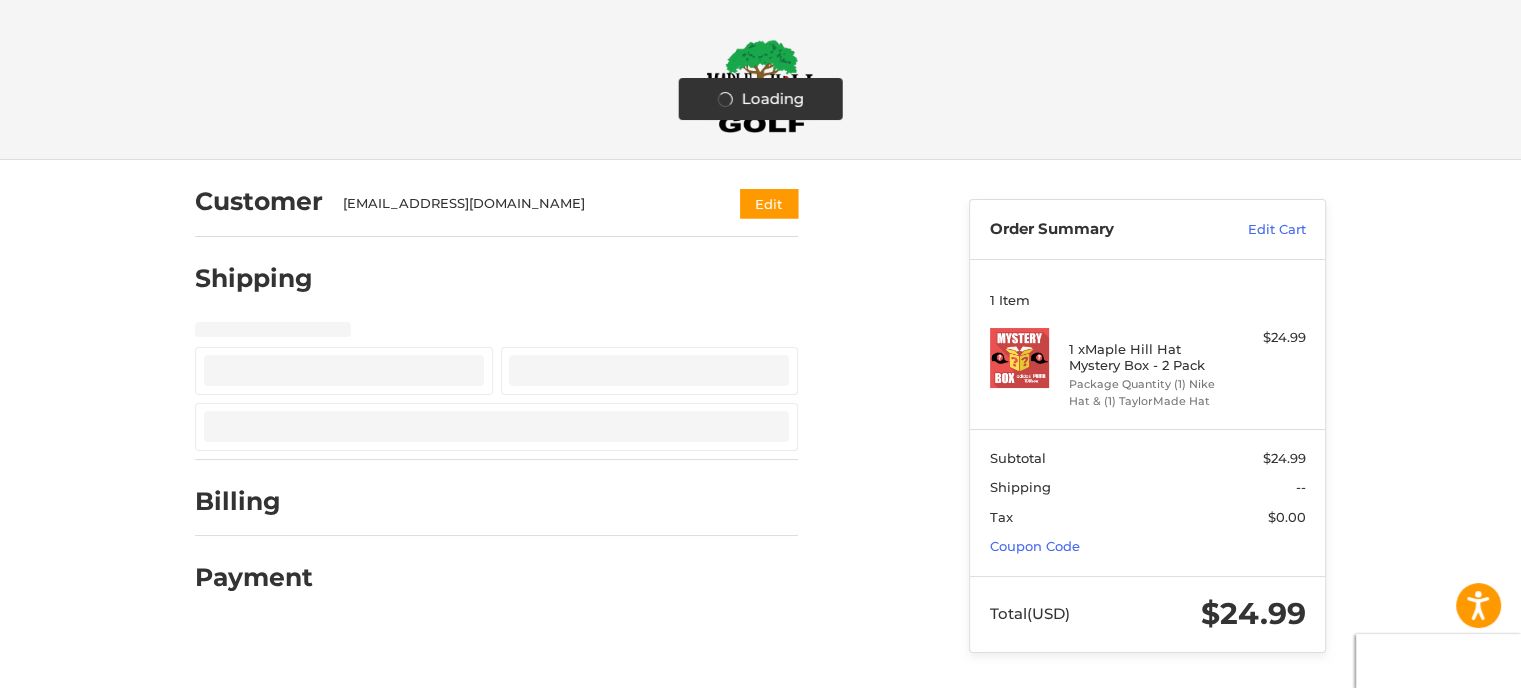 select on "**" 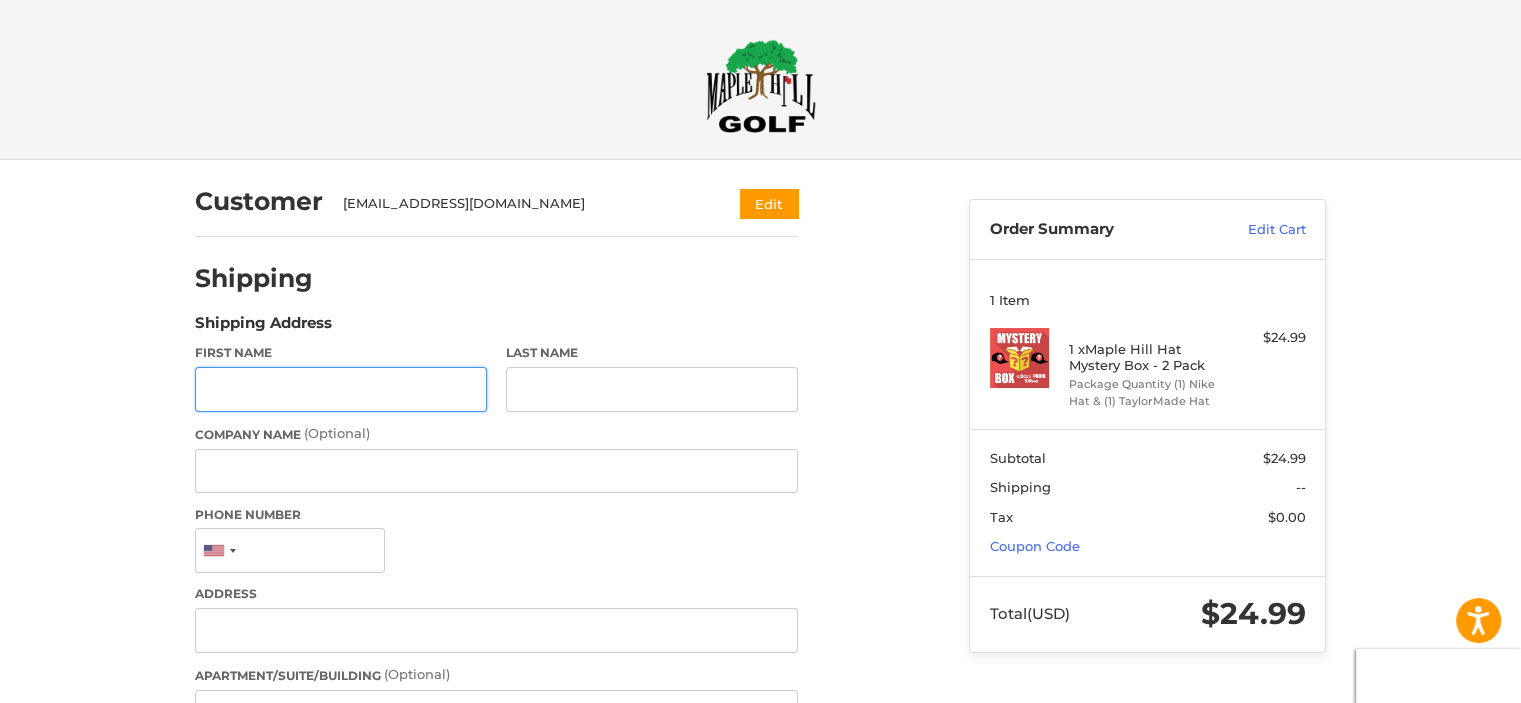 scroll, scrollTop: 96, scrollLeft: 0, axis: vertical 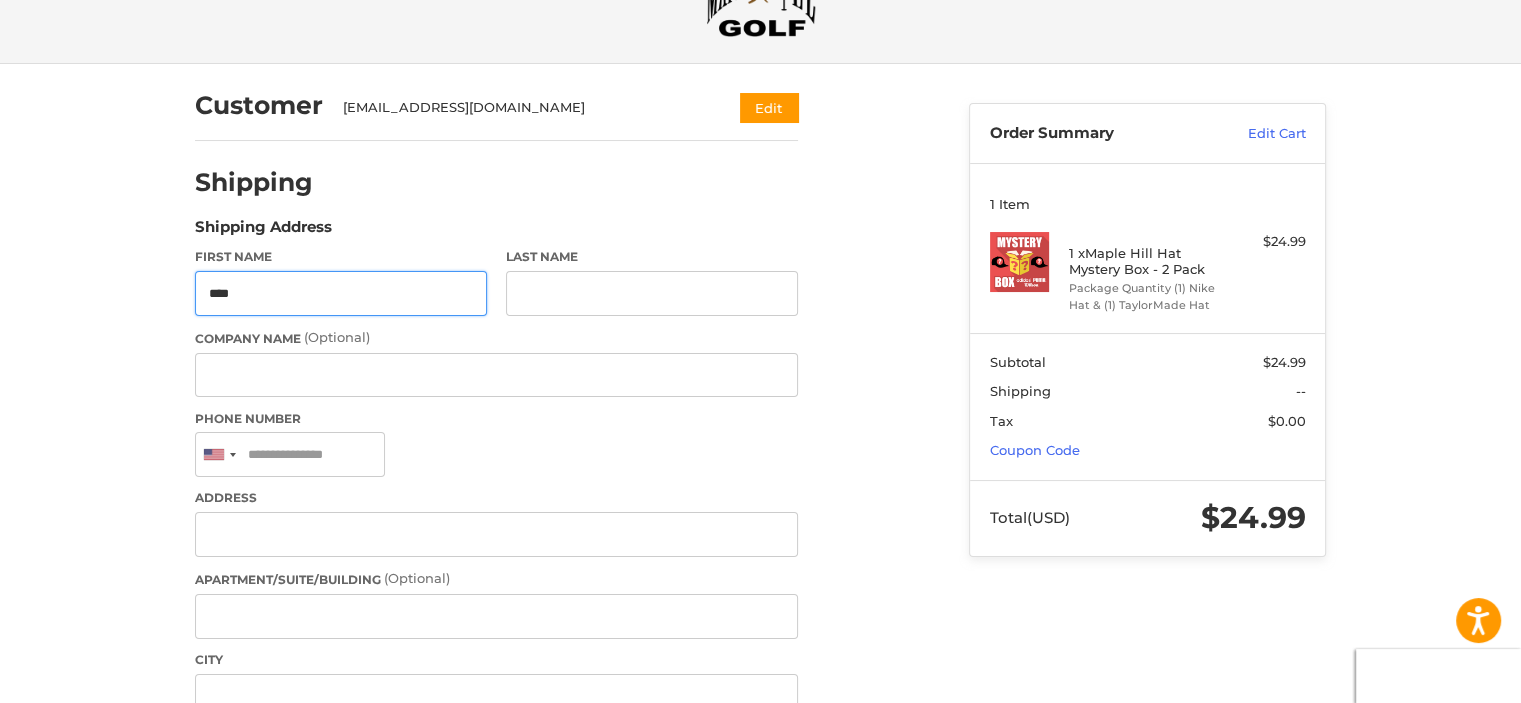 type on "****" 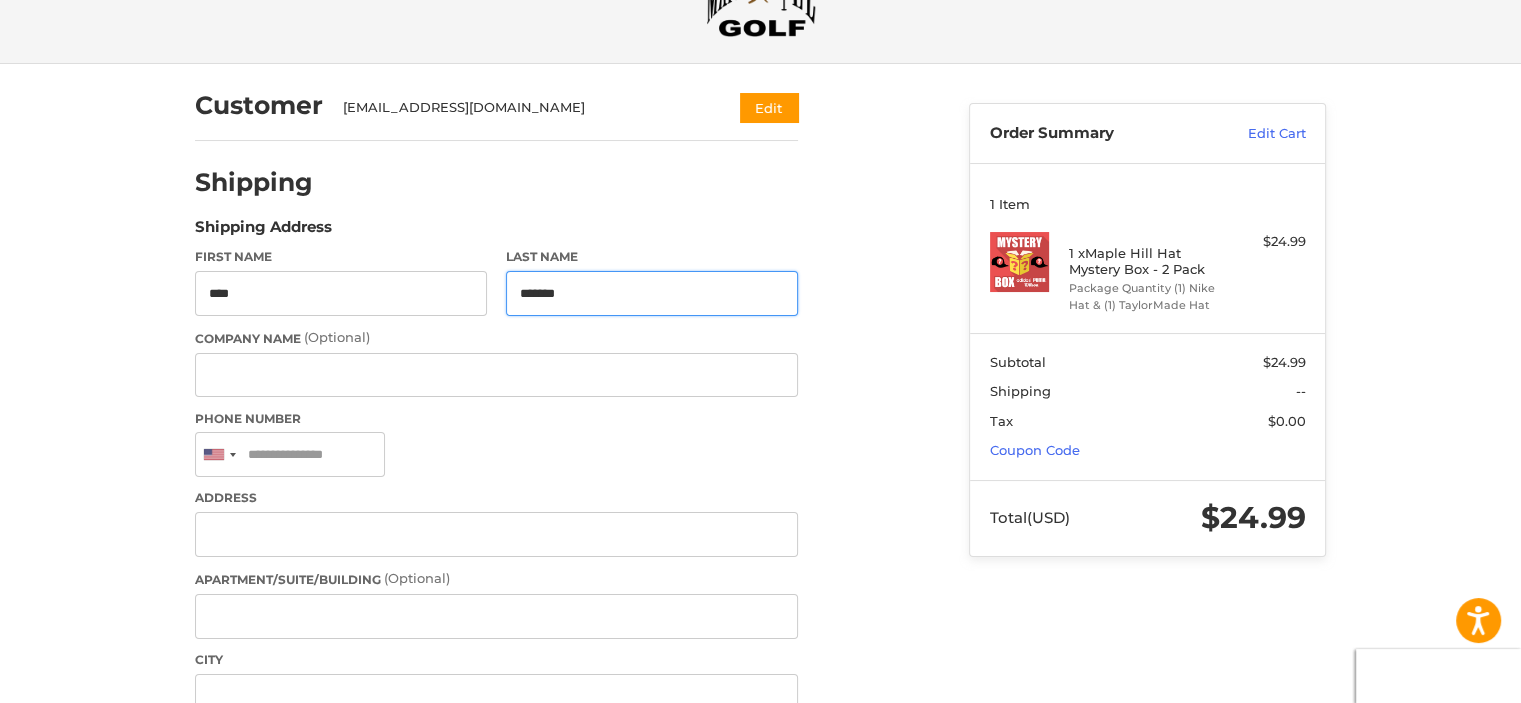 type on "*******" 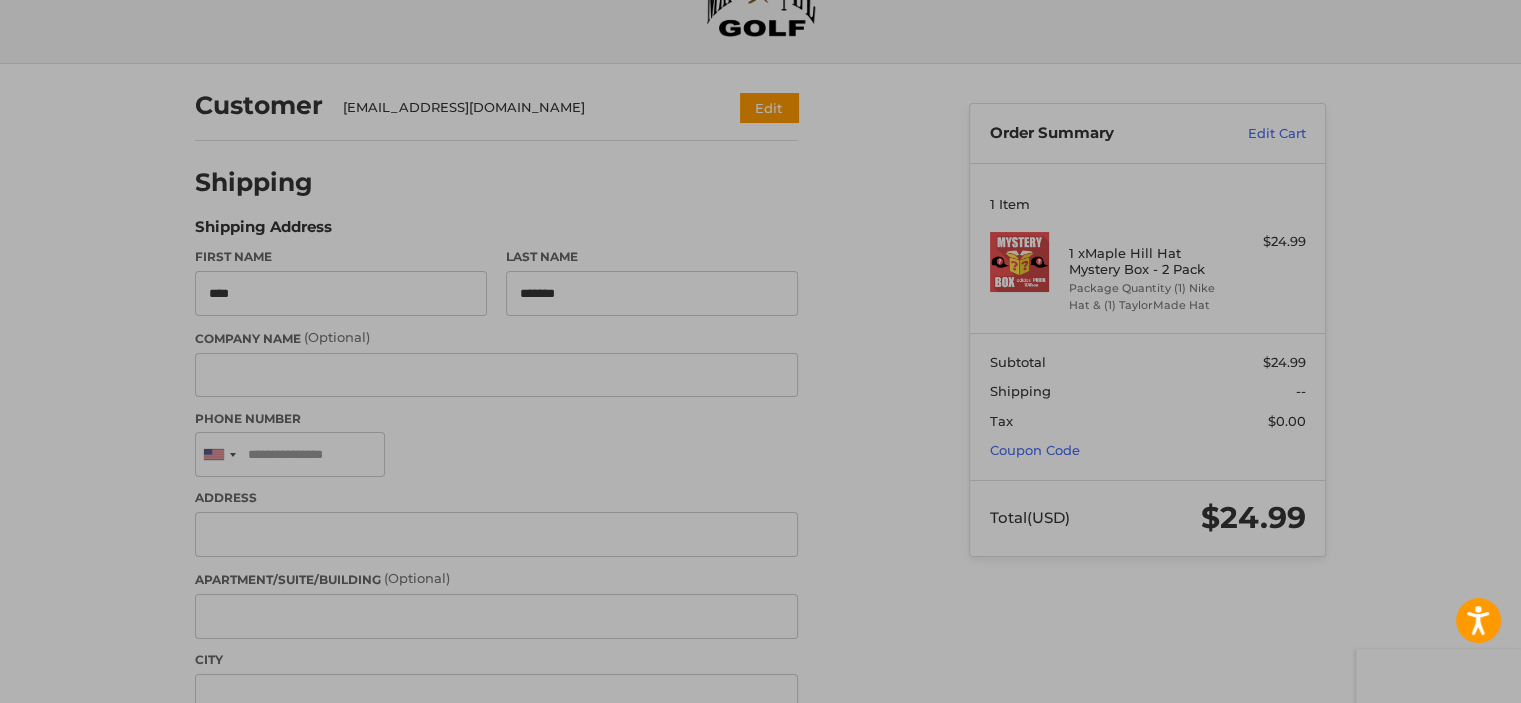 click on "Shipping" at bounding box center [254, 182] 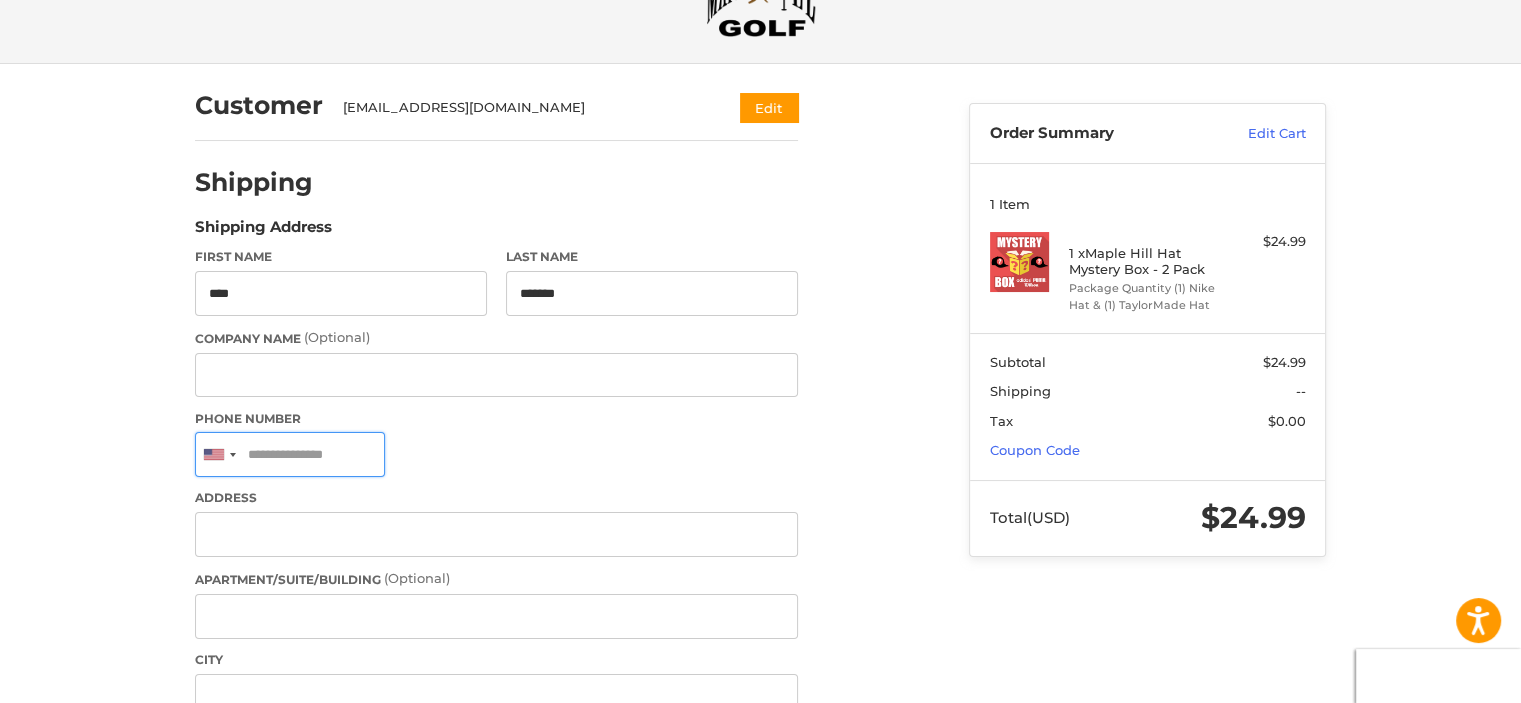 click on "Phone Number" at bounding box center [290, 454] 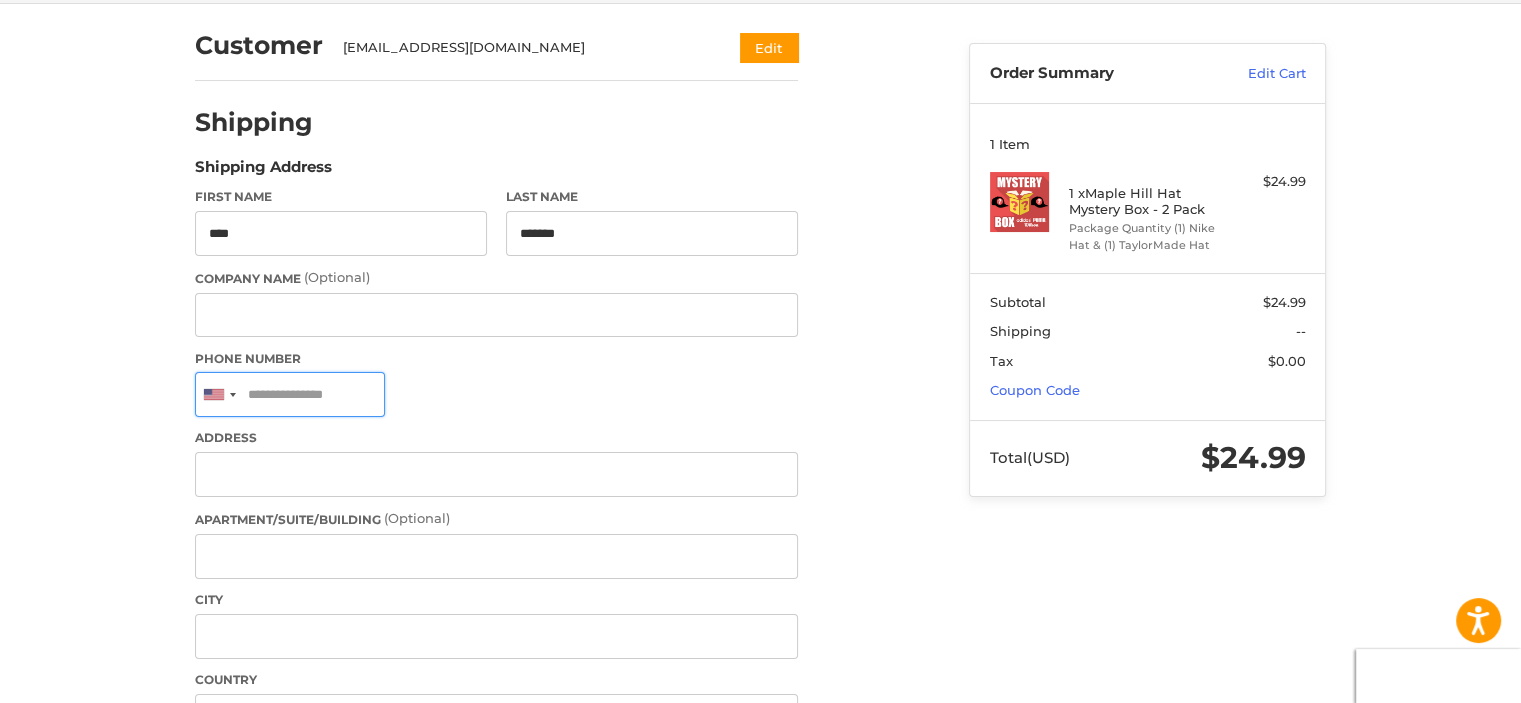 scroll, scrollTop: 158, scrollLeft: 0, axis: vertical 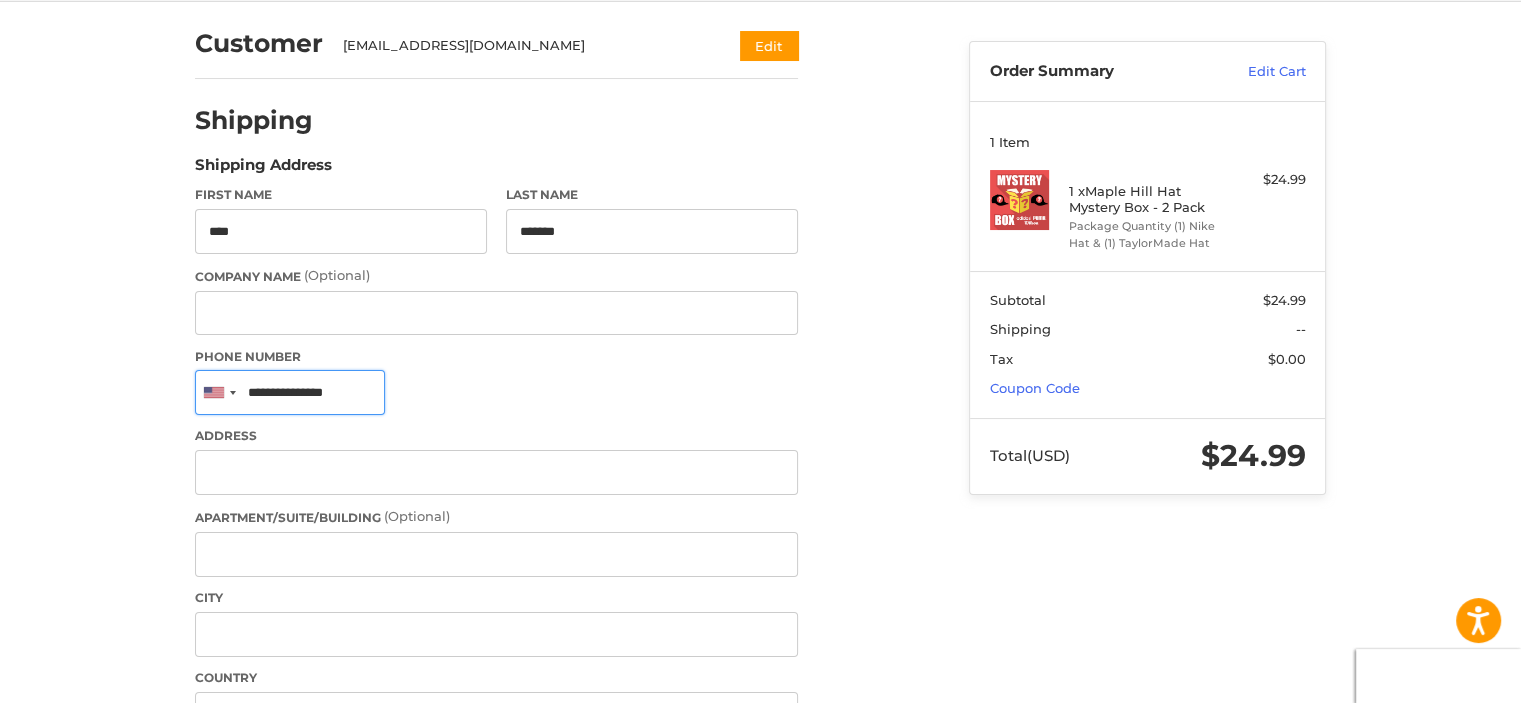 type on "**********" 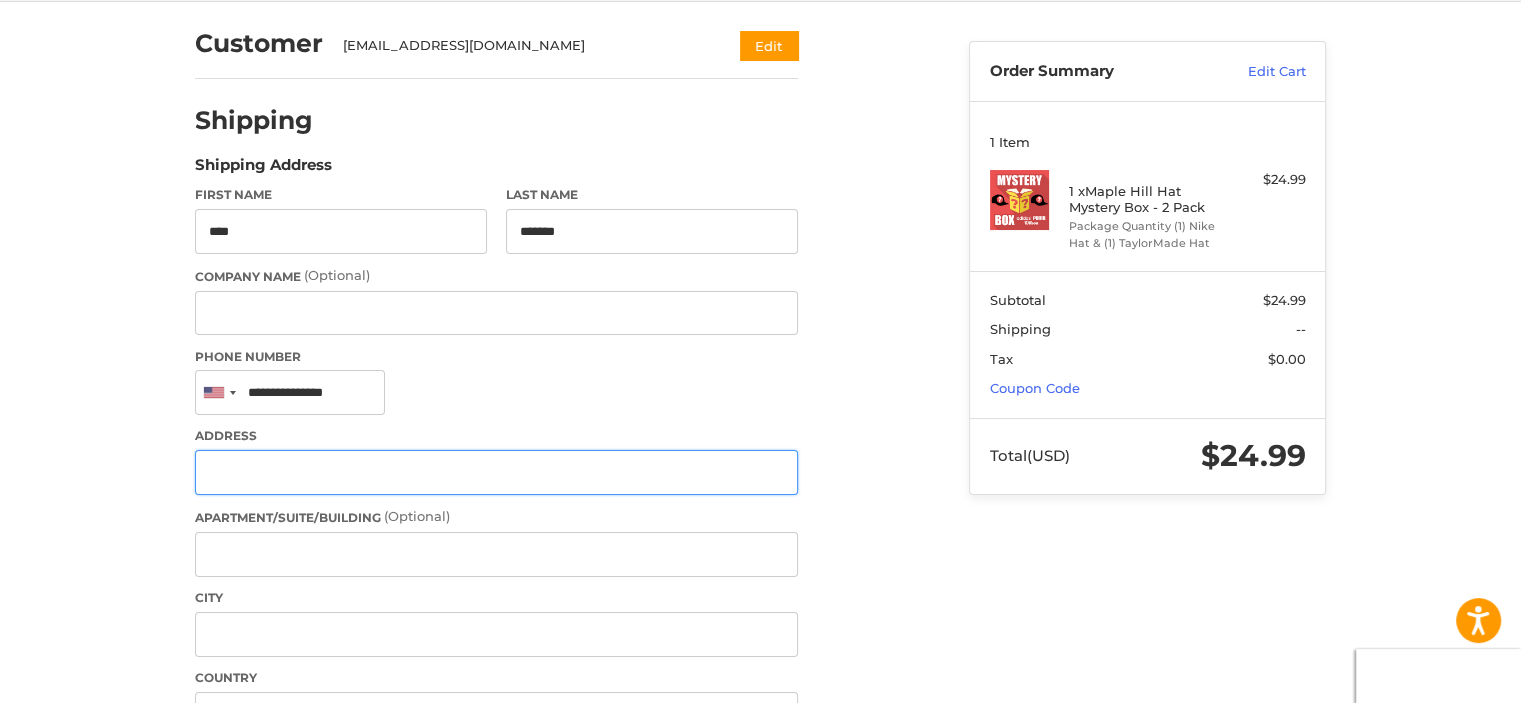 click on "Address" at bounding box center (496, 472) 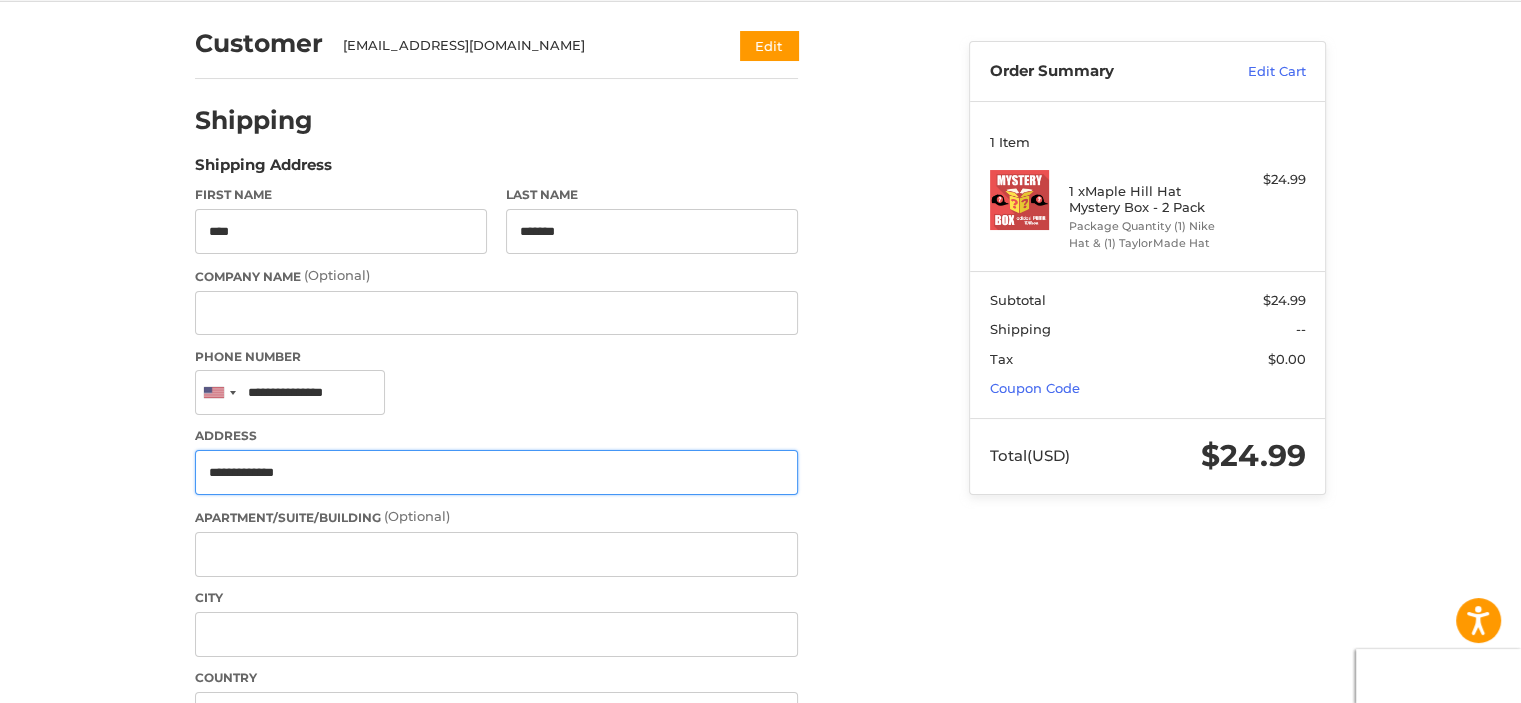 type on "**********" 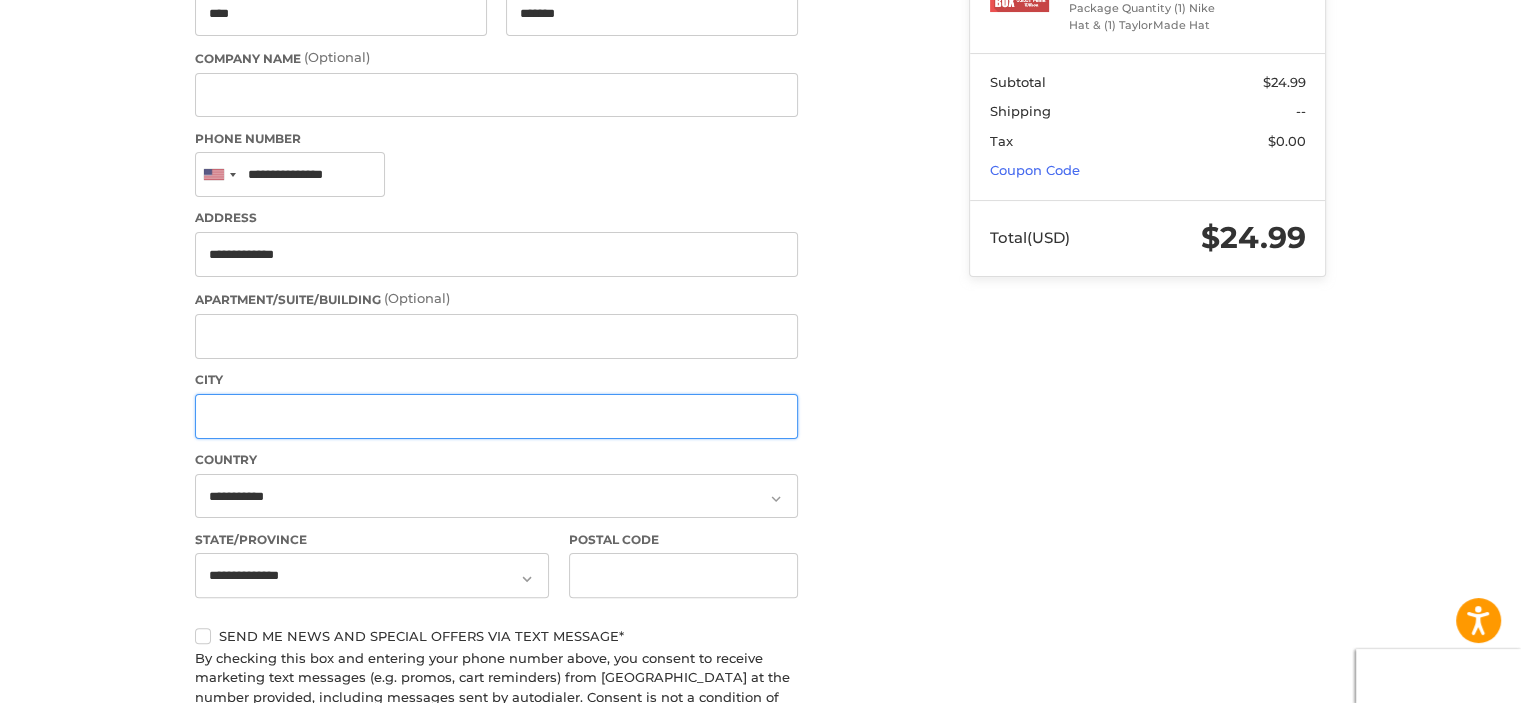 scroll, scrollTop: 450, scrollLeft: 0, axis: vertical 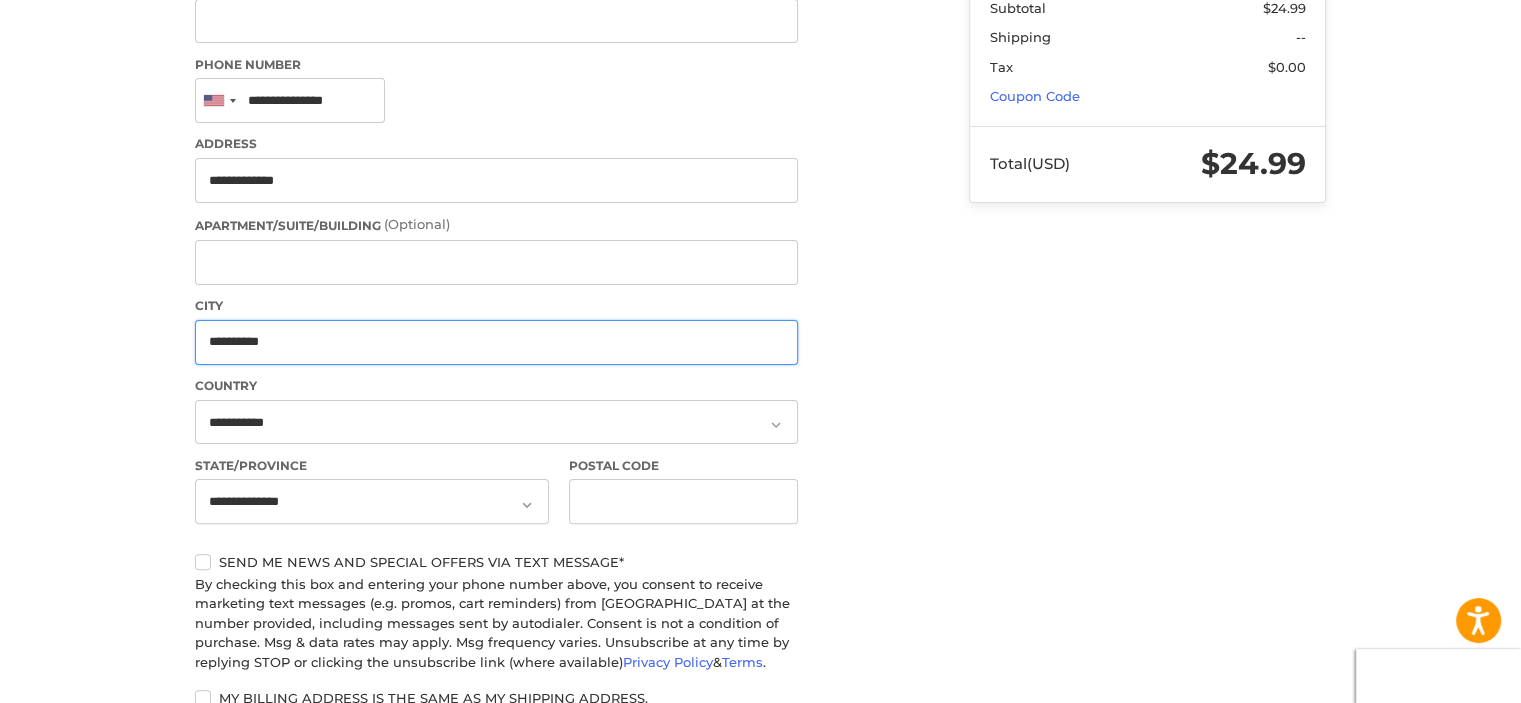 type on "**********" 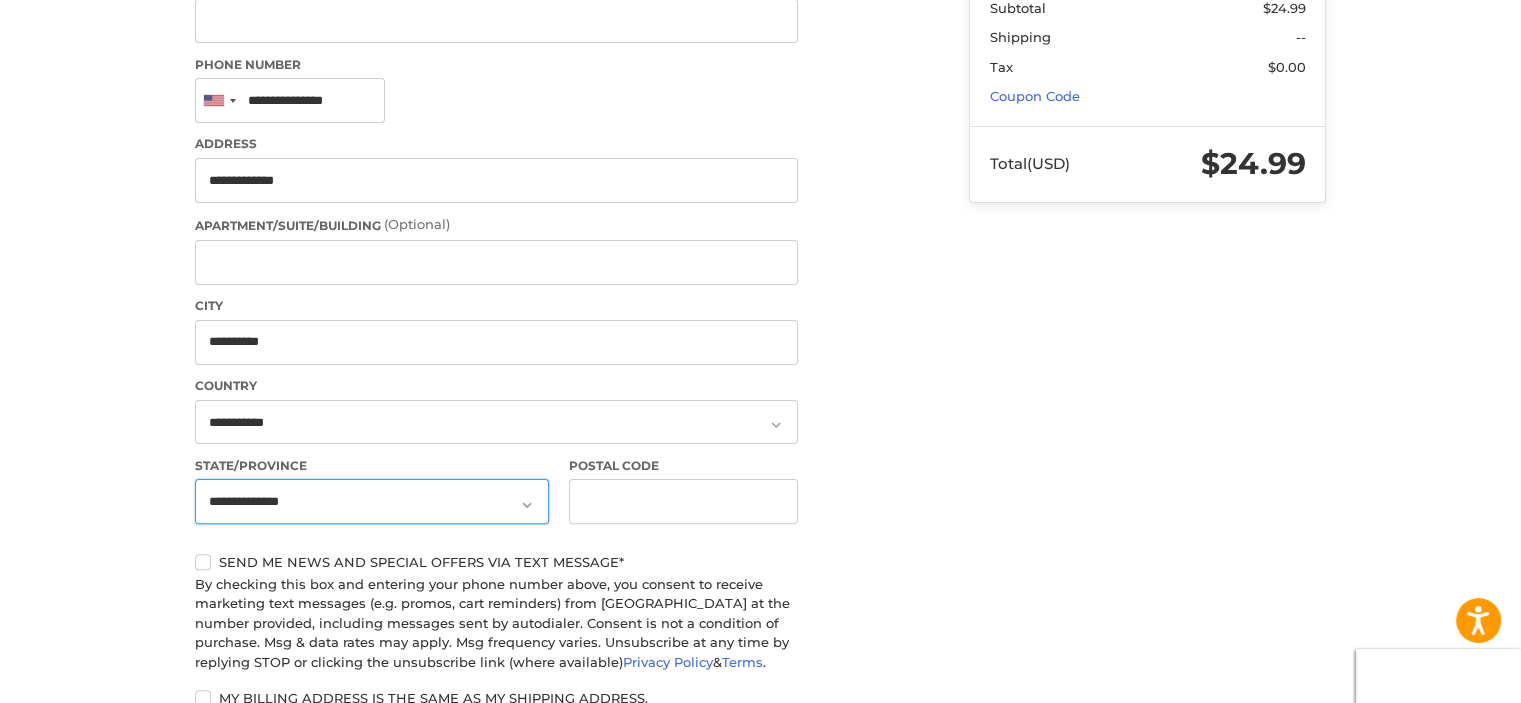 click on "**********" at bounding box center [372, 501] 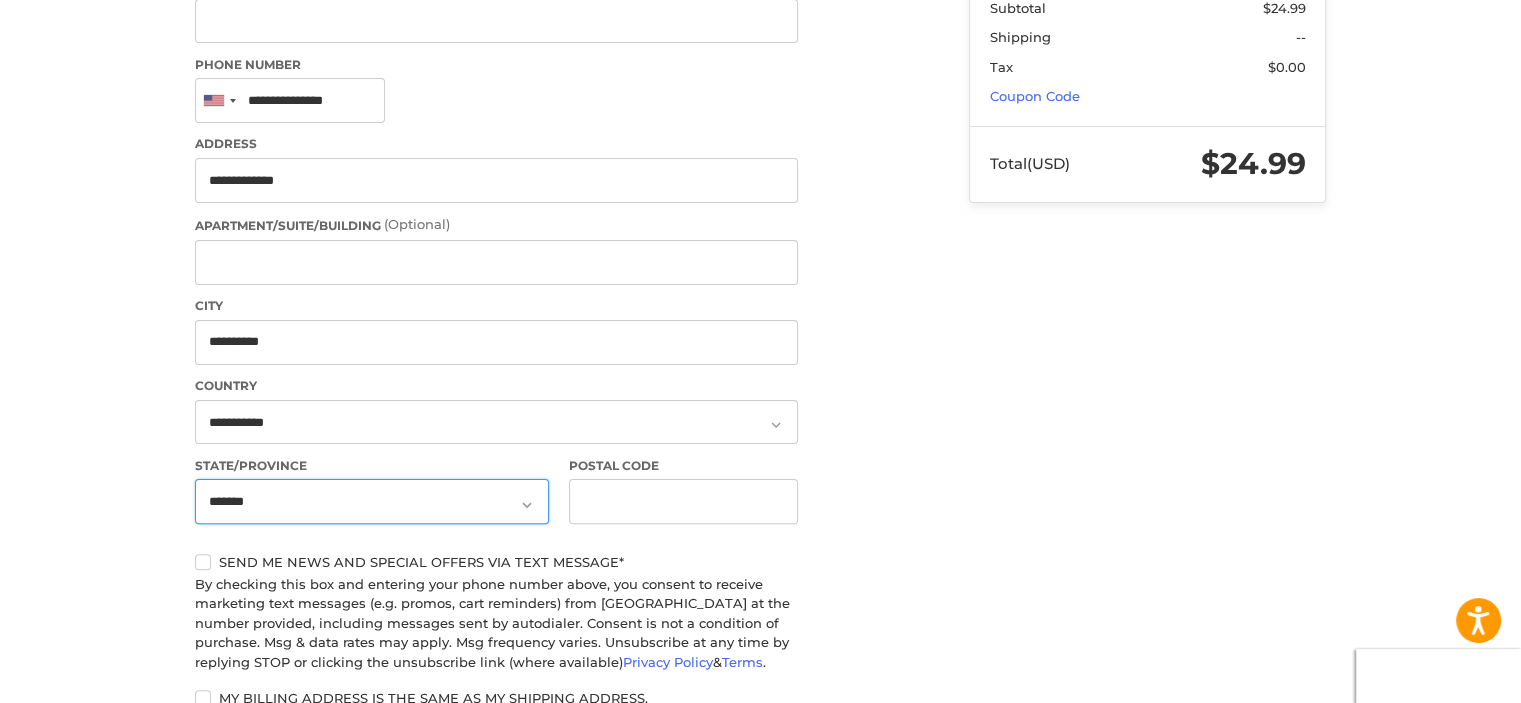 click on "**********" at bounding box center (372, 501) 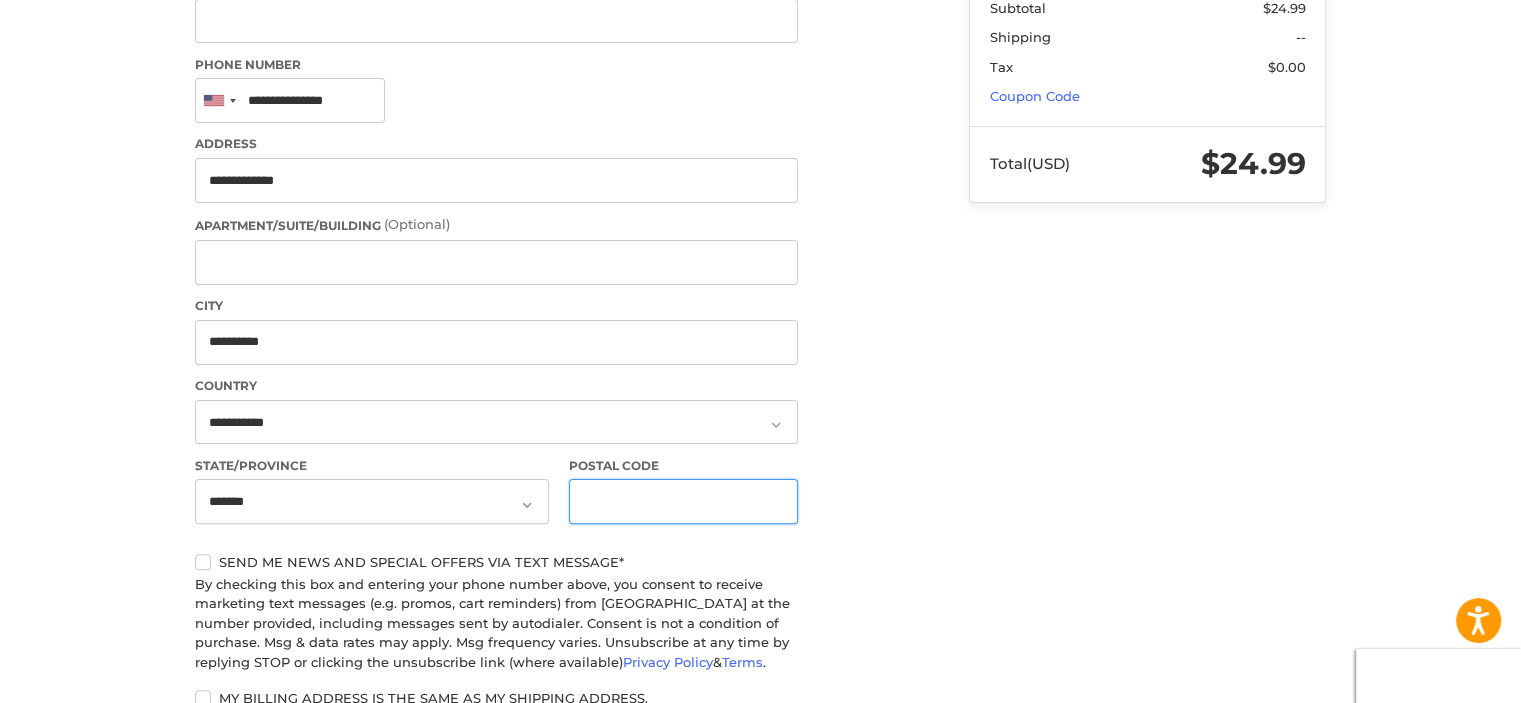 click on "Postal Code" at bounding box center (684, 501) 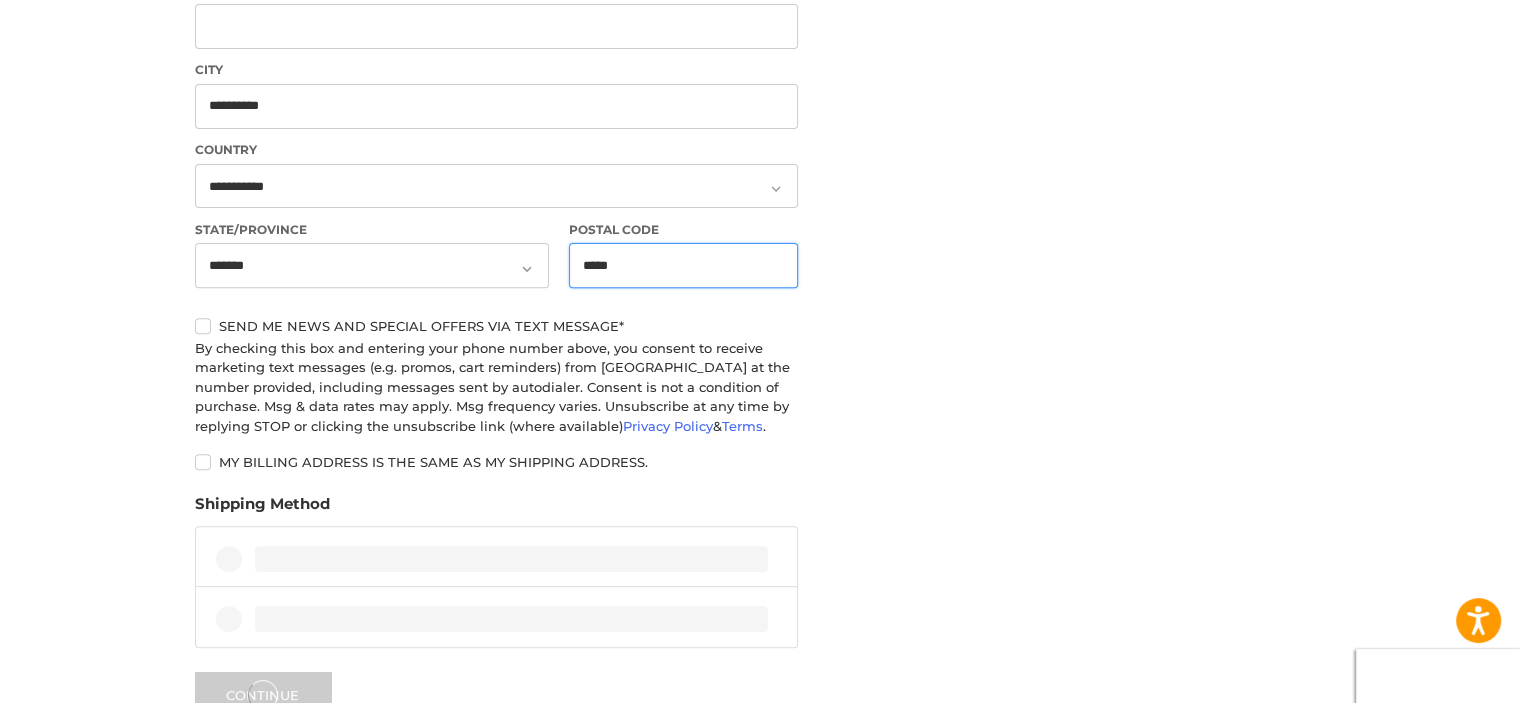 type on "*****" 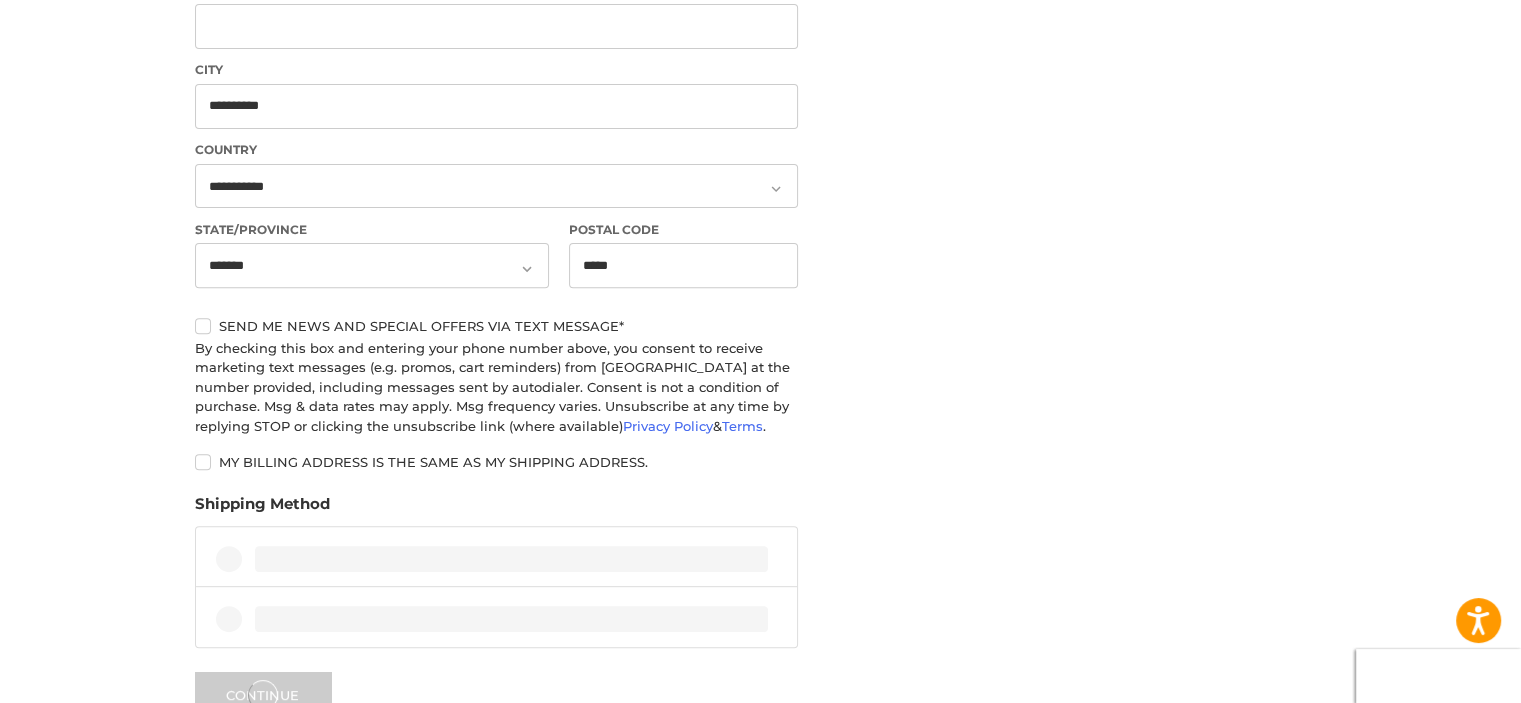 click on "Customer drew.obrien1234@gmail.com Edit Shipping Shipping Address First Name **** Last Name ******* Company Name   (Optional) Phone Number United States +1 Afghanistan (‫افغانستان‬‎) +93 Albania (Shqipëri) +355 Algeria (‫الجزائر‬‎) +213 American Samoa +1 Andorra +376 Angola +244 Anguilla +1 Antigua and Barbuda +1 Argentina +54 Armenia (Հայաստան) +374 Aruba +297 Ascension Island +247 Australia +61 Austria (Österreich) +43 Azerbaijan (Azərbaycan) +994 Bahamas +1 Bahrain (‫البحرين‬‎) +973 Bangladesh (বাংলাদেশ) +880 Barbados +1 Belarus (Беларусь) +375 Belgium (België) +32 Belize +501 Benin (Bénin) +229 Bermuda +1 Bhutan (འབྲུག) +975 Bolivia +591 Bosnia and Herzegovina (Босна и Херцеговина) +387 Botswana +267 Brazil (Brasil) +55 British Indian Ocean Territory +246 British Virgin Islands +1 Brunei +673 Bulgaria (България) +359 Burkina Faso +226 Burundi (Uburundi) +257 Cambodia (កម្ពុជា) +1" at bounding box center [761, 194] 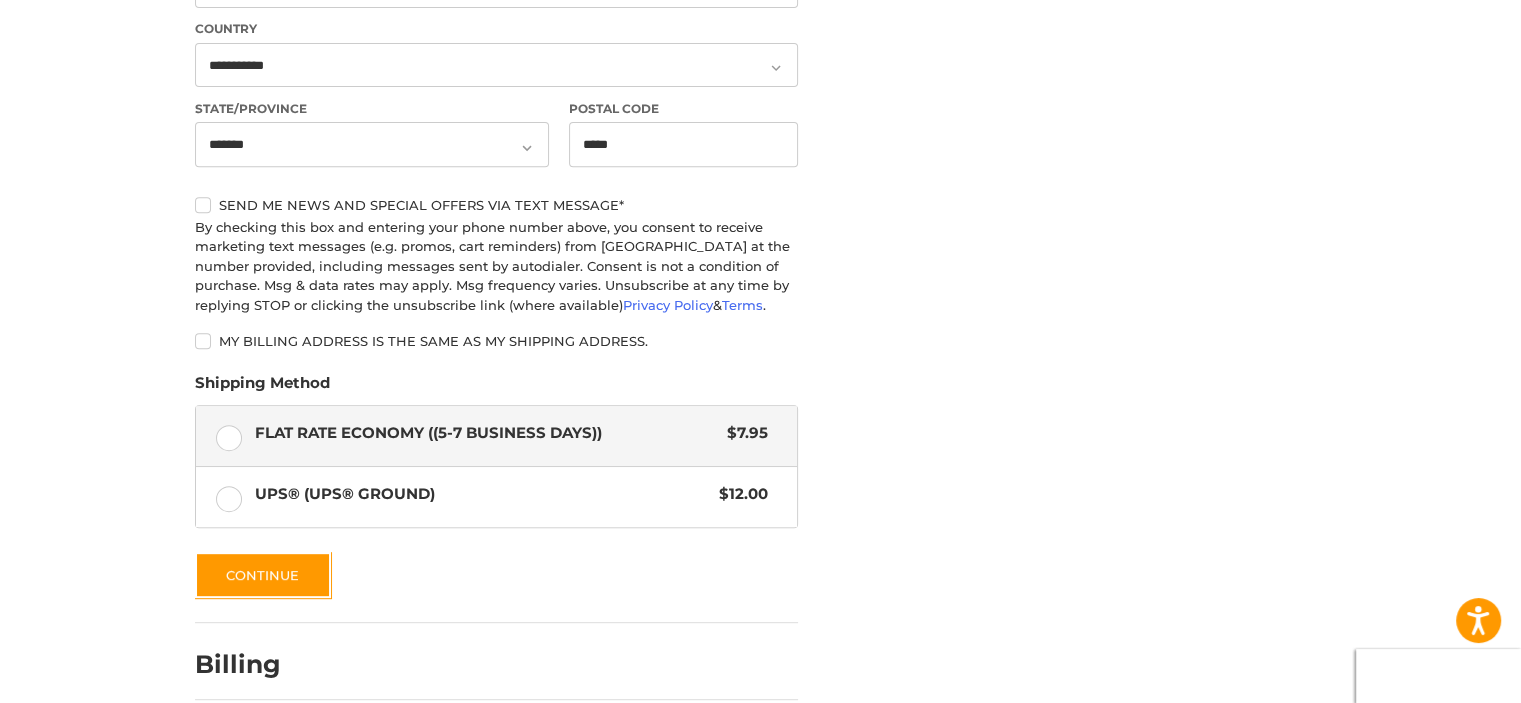 scroll, scrollTop: 899, scrollLeft: 0, axis: vertical 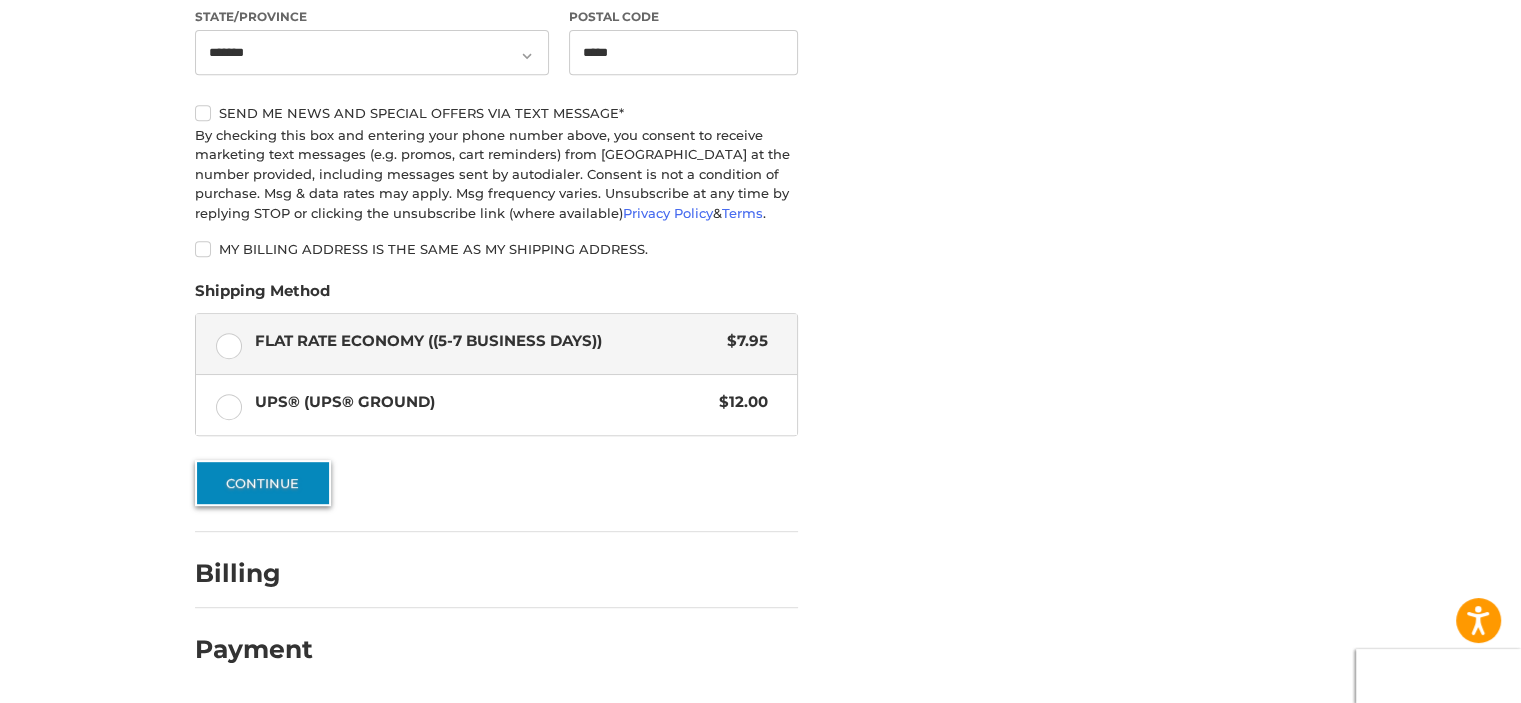 click on "Continue" at bounding box center (263, 483) 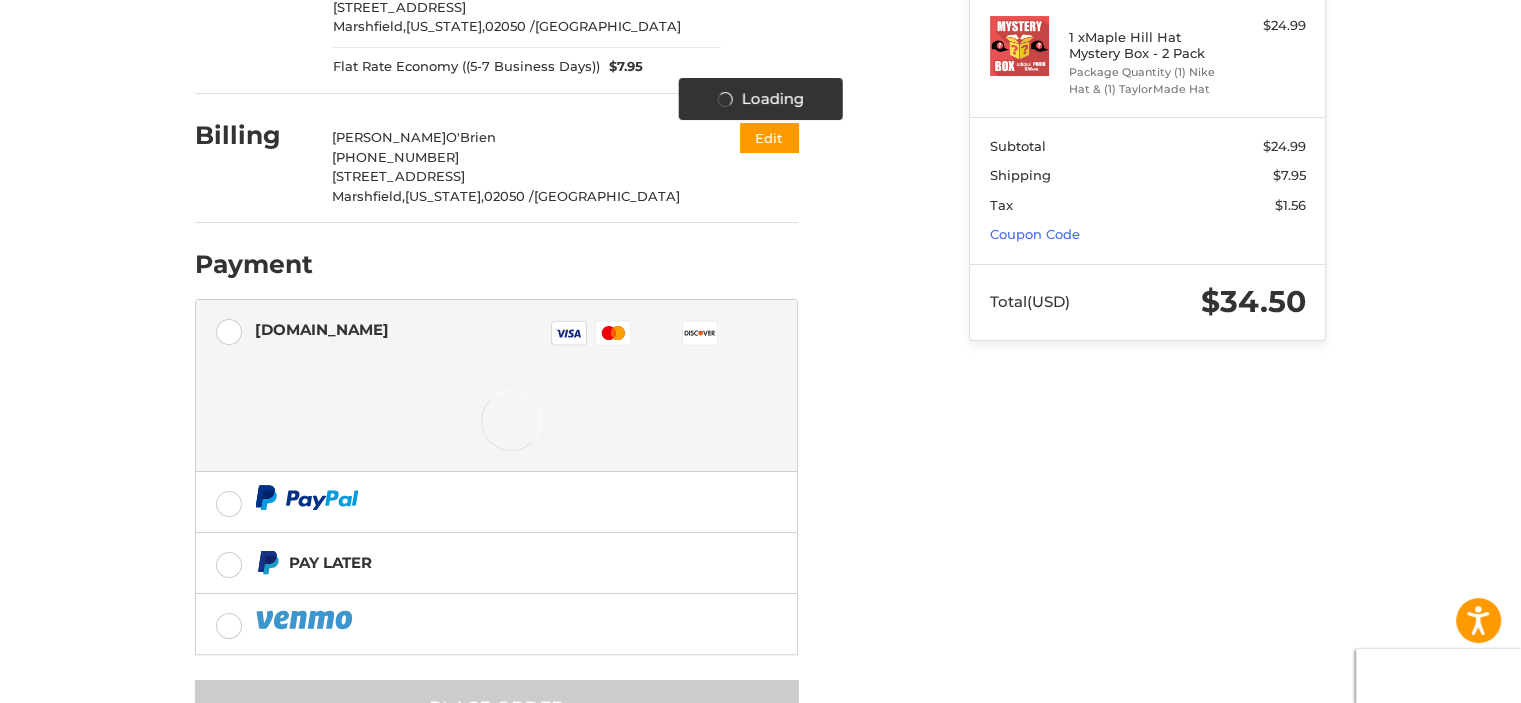 scroll, scrollTop: 325, scrollLeft: 0, axis: vertical 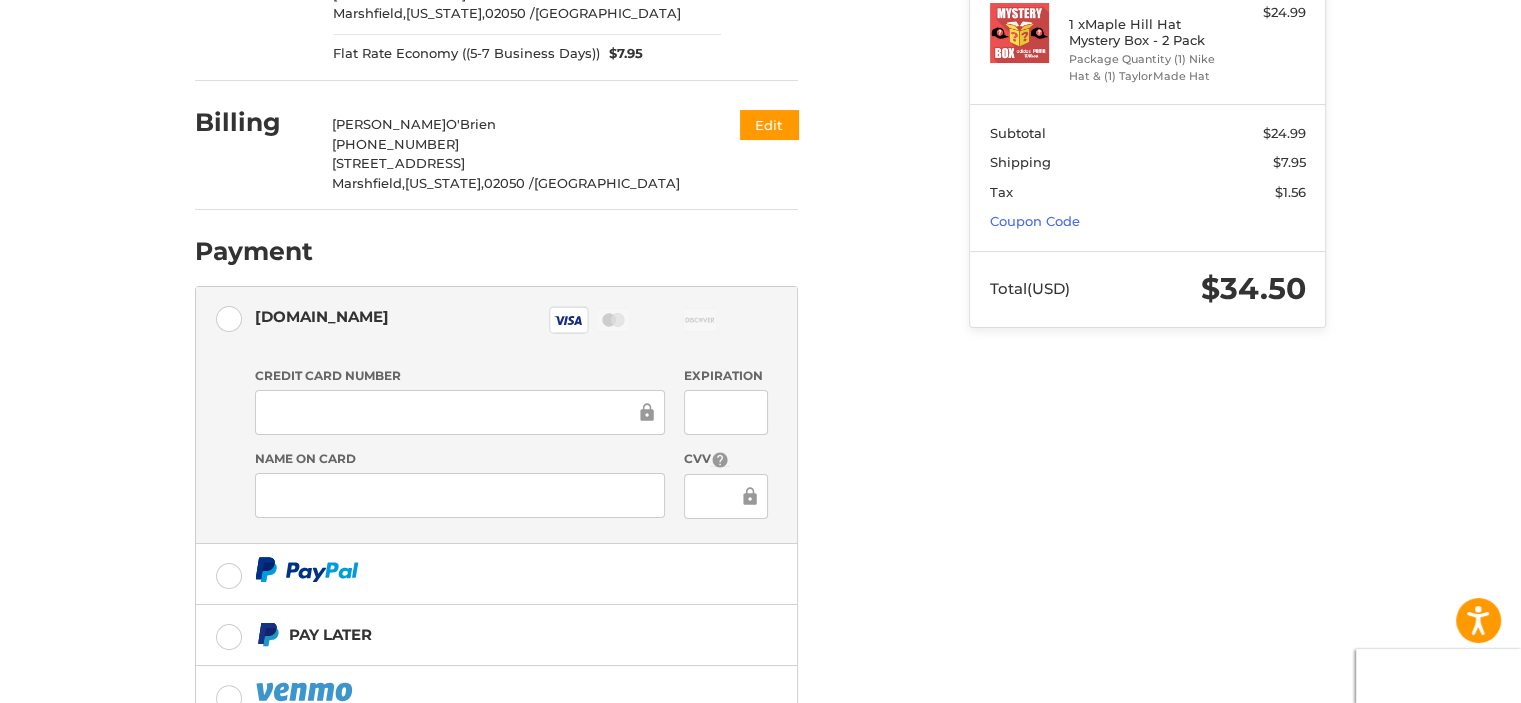 click on "Order Summary Edit Cart 1 Item 1 x  Maple Hill Hat Mystery Box - 2 Pack Package Quantity (1) Nike Hat & (1) TaylorMade Hat $24.99 Subtotal    $24.99 Shipping    $7.95 Tax    $1.56 Coupon Code Total  (USD)    $34.50" at bounding box center [1147, 91] 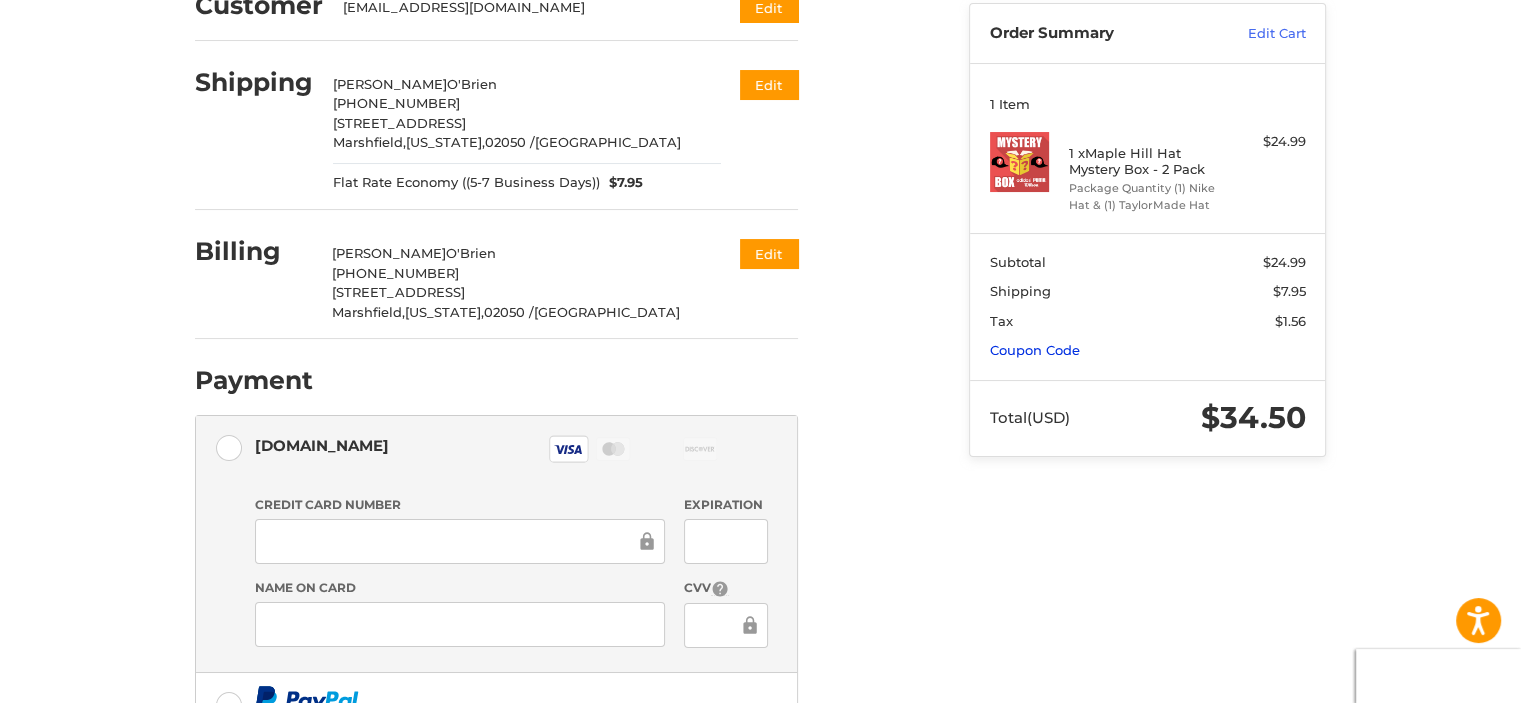 click on "Coupon Code" at bounding box center (1035, 350) 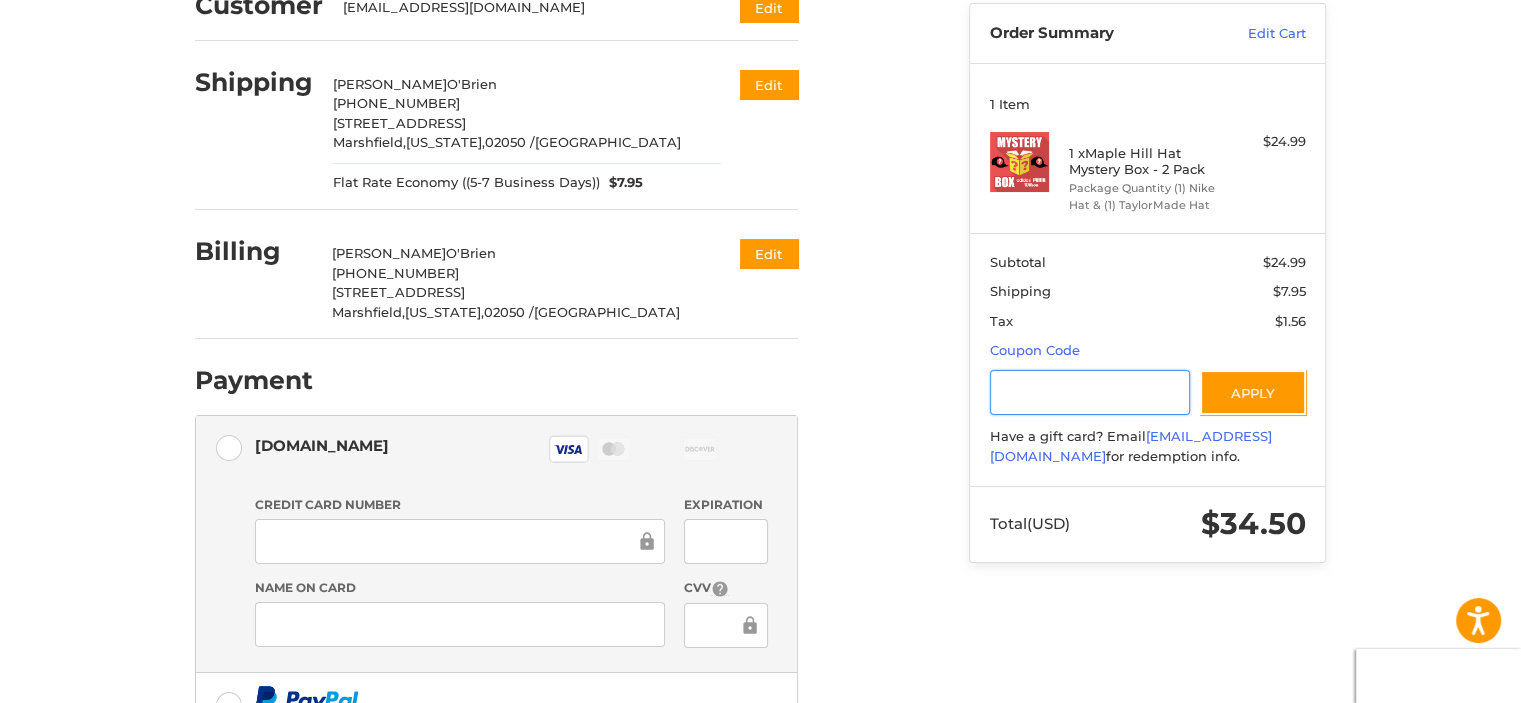 click at bounding box center (1090, 392) 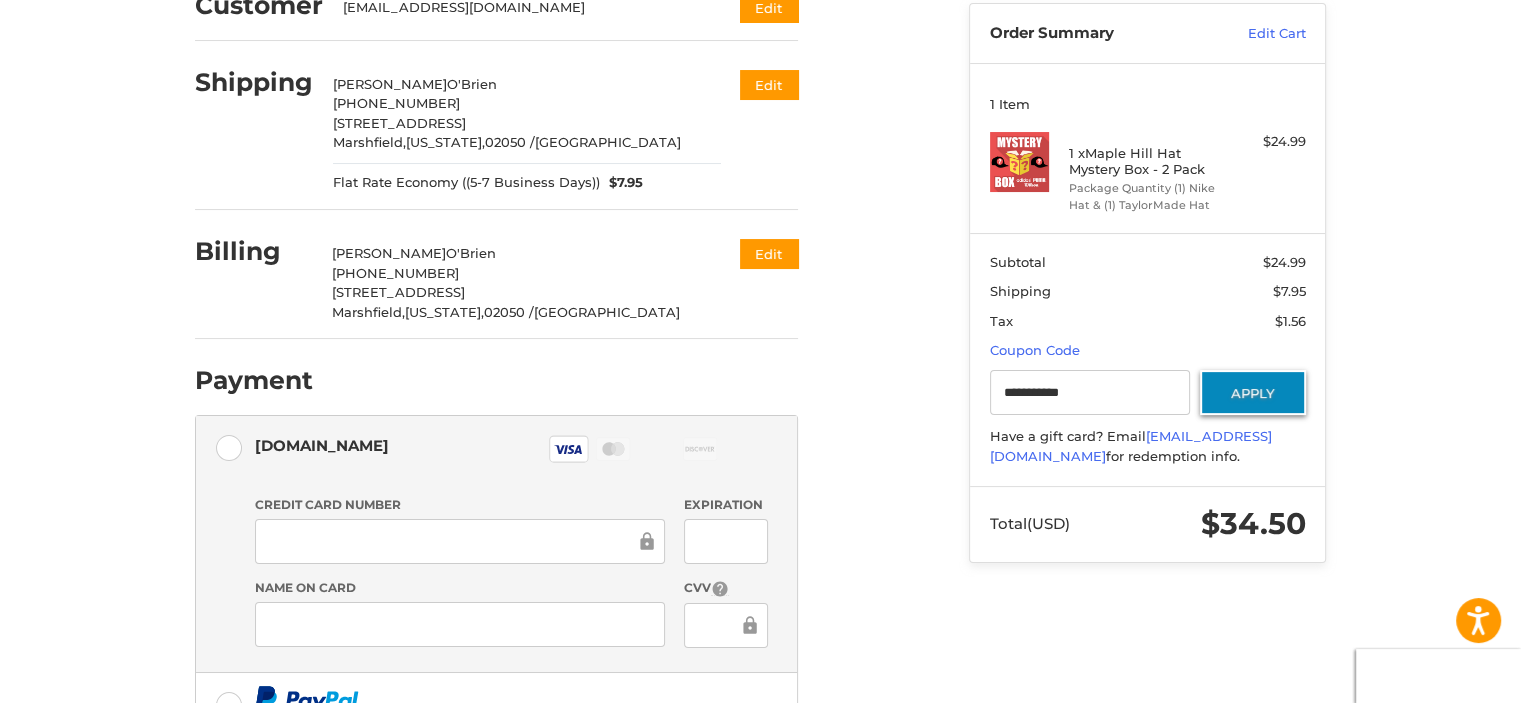 click on "Apply" at bounding box center [1253, 392] 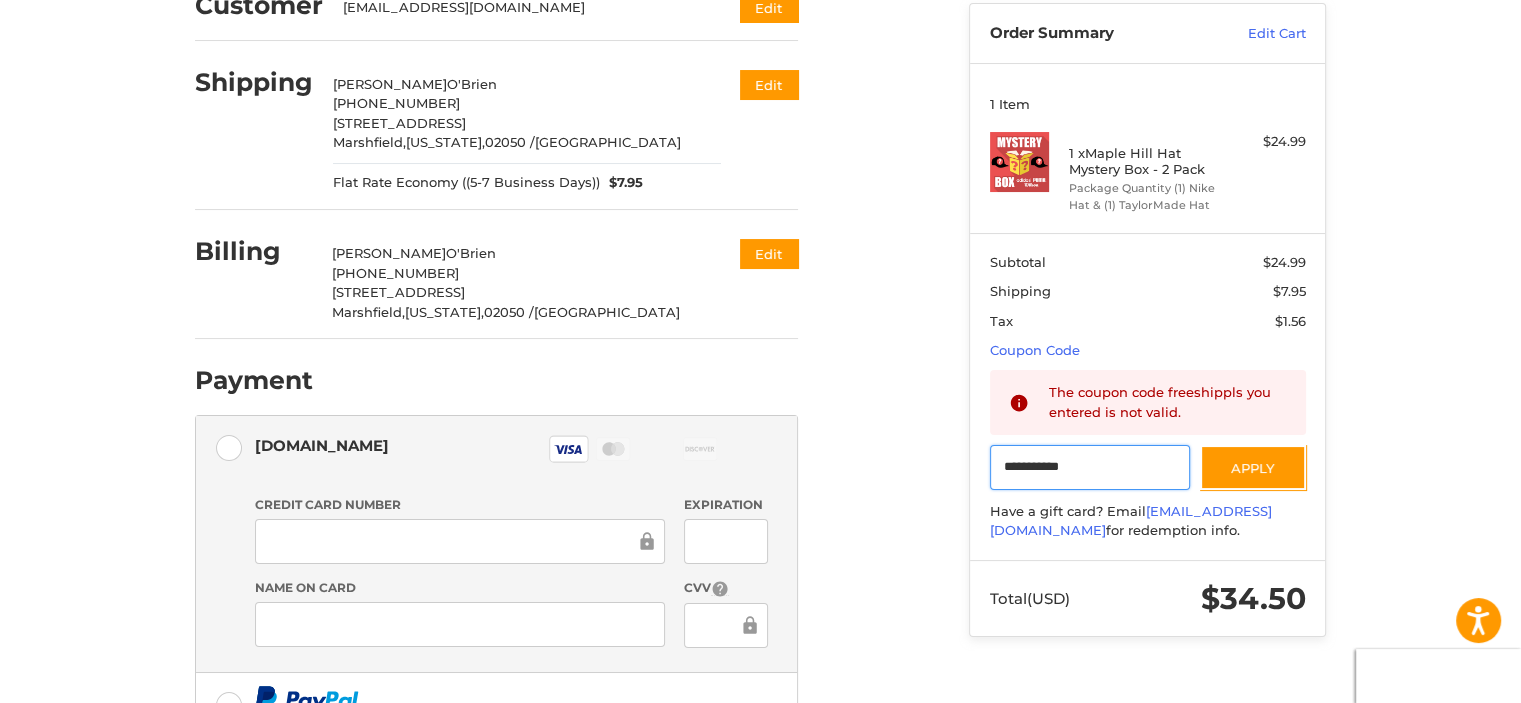 click on "**********" at bounding box center [1090, 467] 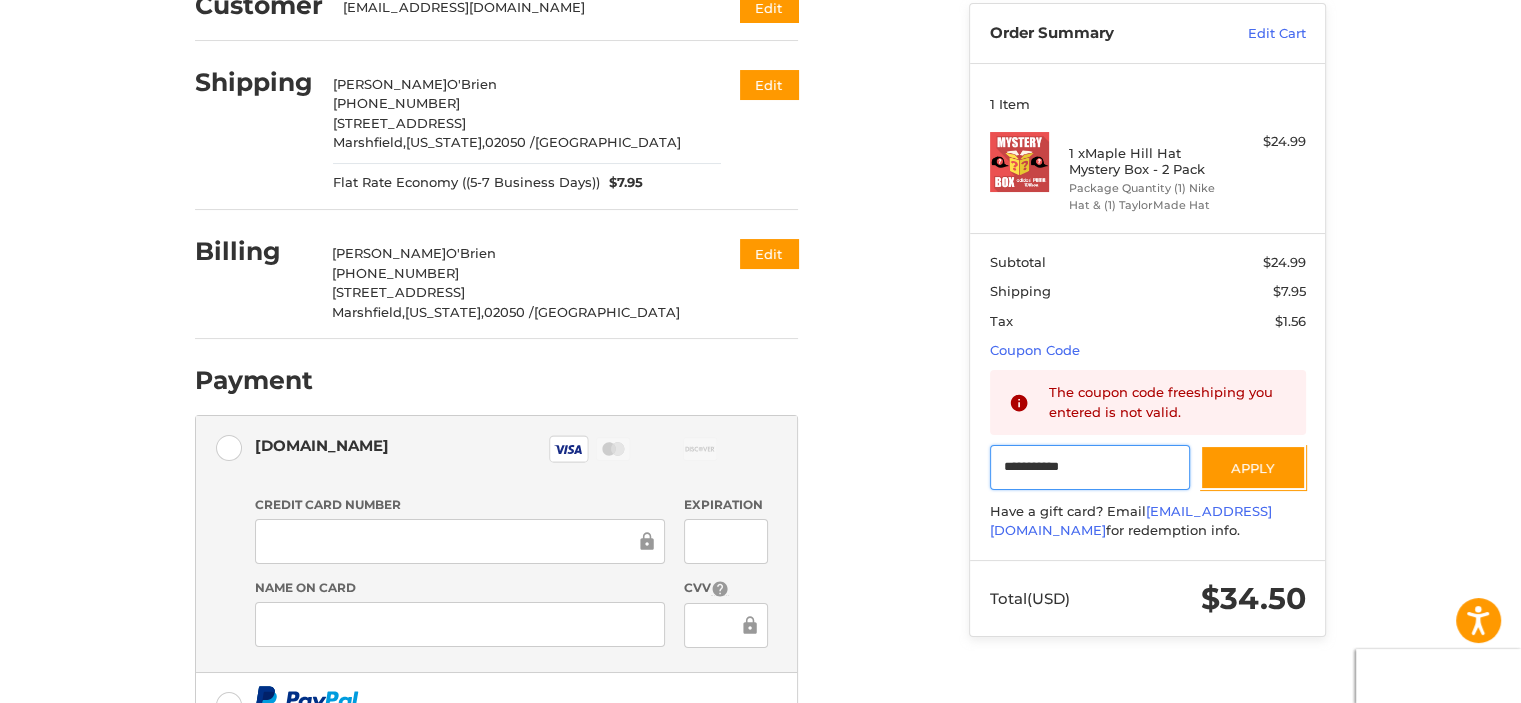 click on "**********" at bounding box center (1090, 467) 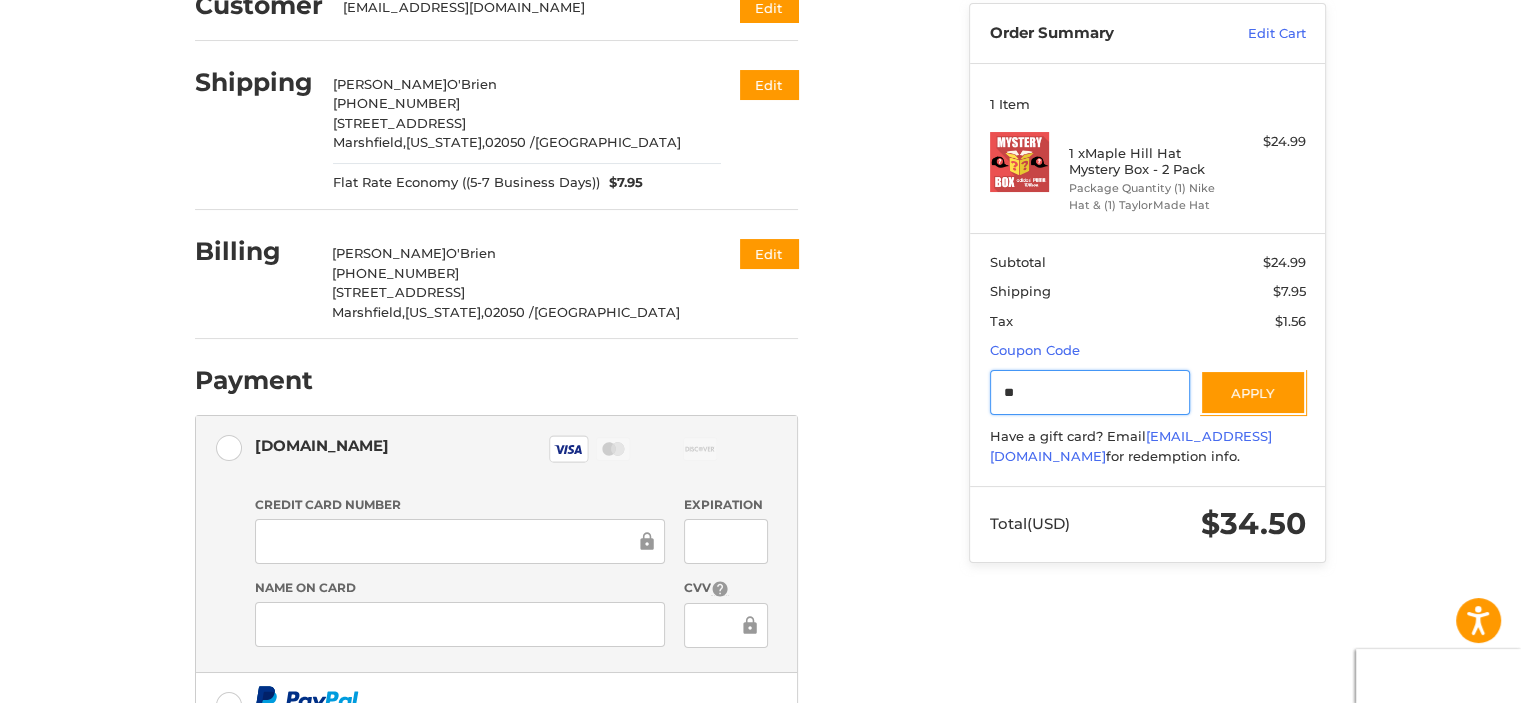 type on "*" 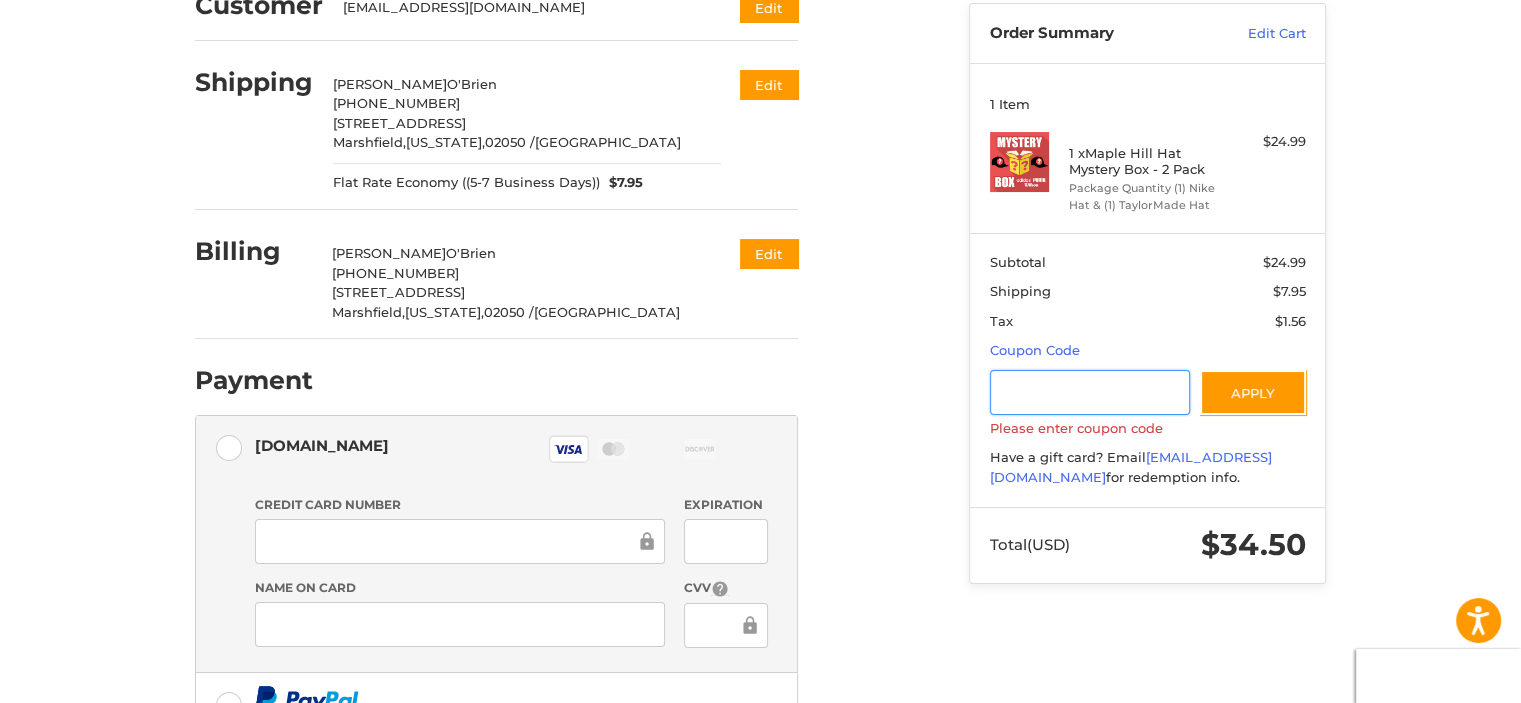 type 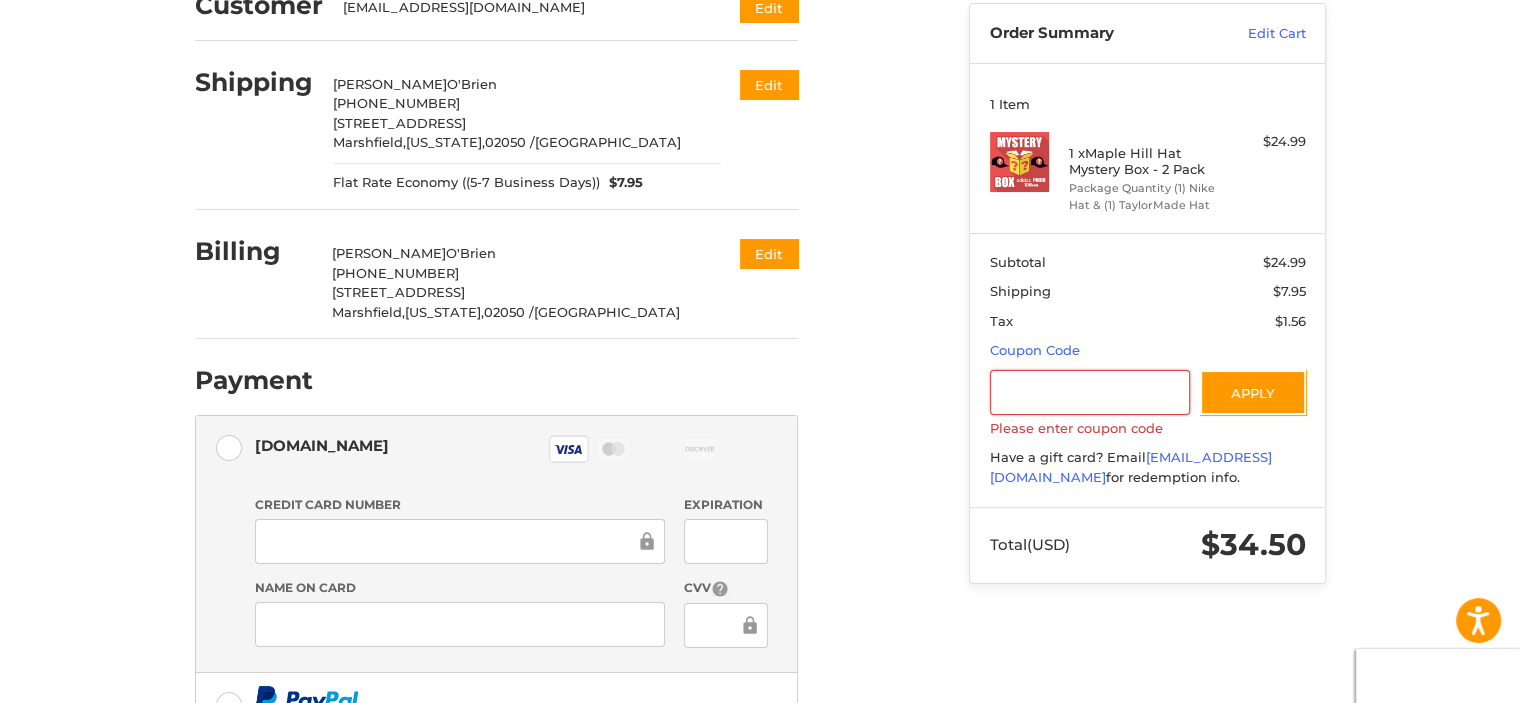 click on "Customer [EMAIL_ADDRESS][DOMAIN_NAME] Edit Shipping [PERSON_NAME]   +1 7815000307 [STREET_ADDRESS][US_STATE]  Flat Rate Economy ((5-7 Business Days)) $7.95 Edit Billing [PERSON_NAME]   +1 7815000307 [STREET_ADDRESS][US_STATE]  Edit Payment Payment Methods [DOMAIN_NAME] [DOMAIN_NAME] Visa Master Amex Discover Diners Club JCB Credit card Credit Card Number Expiration Name on Card CVV Pay Later Redeemable Payments Coupon Code Place Order" at bounding box center [535, 450] 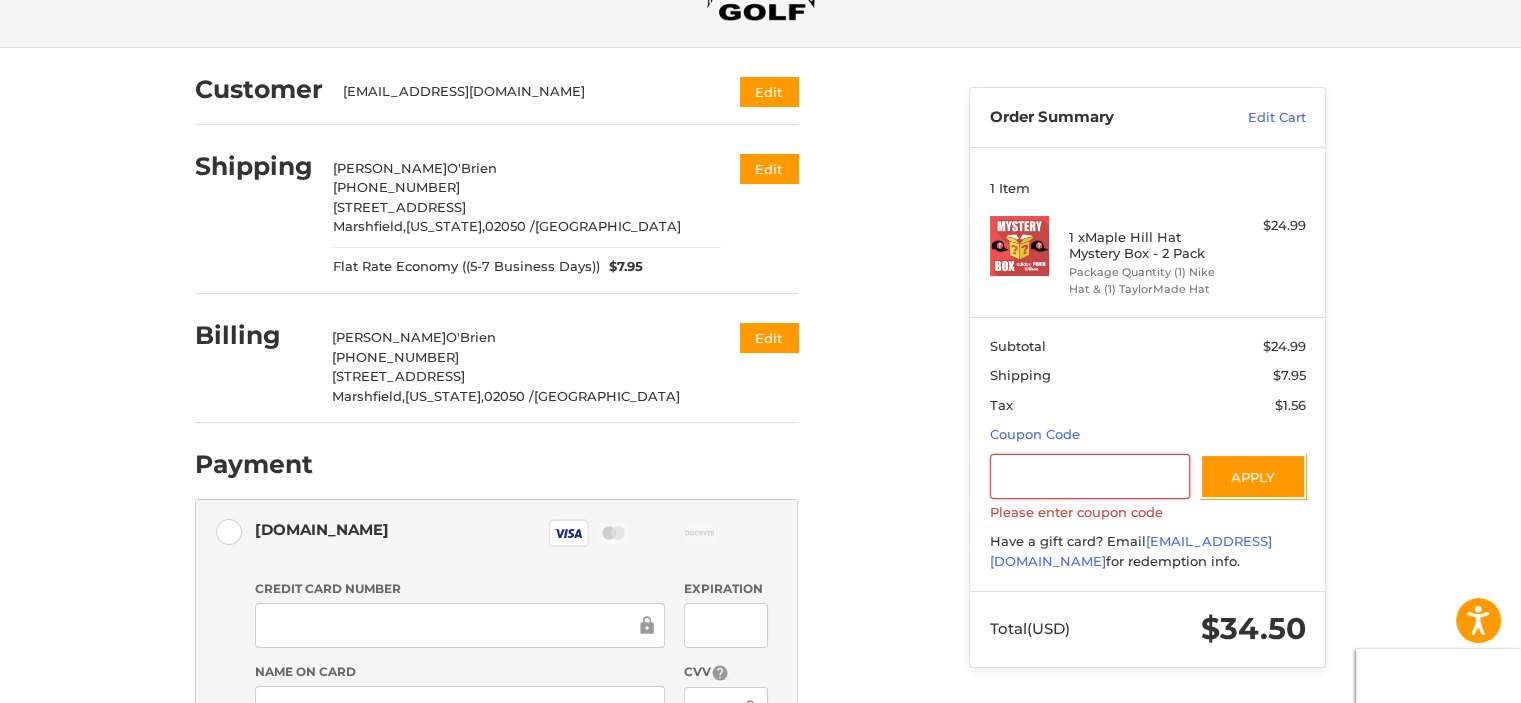 scroll, scrollTop: 114, scrollLeft: 0, axis: vertical 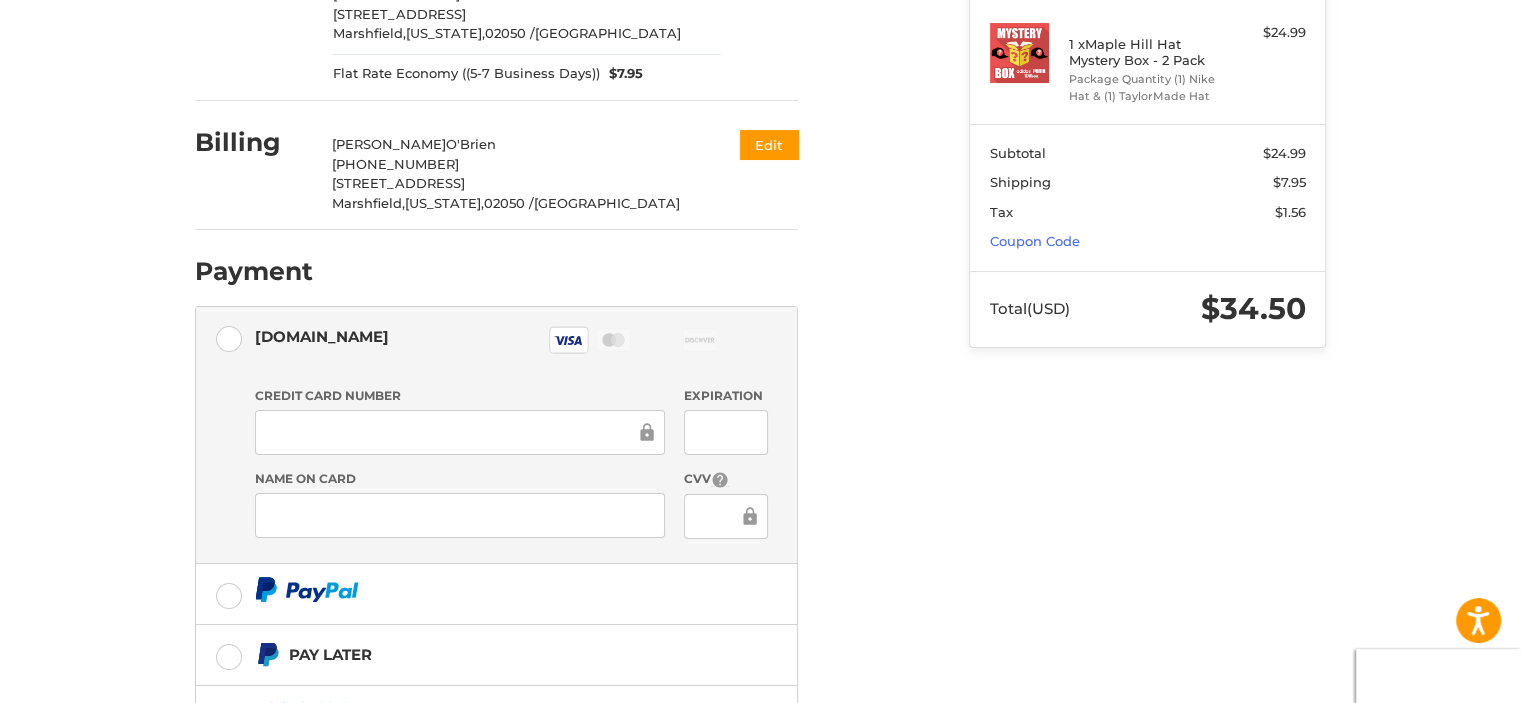 click on "Customer [EMAIL_ADDRESS][DOMAIN_NAME] Edit Shipping [PERSON_NAME]   +1 7815000307 [STREET_ADDRESS][US_STATE]  Flat Rate Economy ((5-7 Business Days)) $7.95 Edit Billing [PERSON_NAME]   +1 7815000307 [STREET_ADDRESS][US_STATE]  Edit Payment Payment Methods [DOMAIN_NAME] [DOMAIN_NAME] Visa Master Amex Discover Diners Club JCB Credit card Credit Card Number Expiration Name on Card CVV Pay Later Redeemable Payments Coupon Code Place Order Order Summary Edit Cart 1 Item 1 x  Maple Hill Hat Mystery Box - 2 Pack Package Quantity (1) Nike Hat & (1) TaylorMade Hat $24.99 Subtotal    $24.99 Shipping    $7.95 Tax    $1.56 Coupon Code Total  (USD)    $34.50" at bounding box center (761, 363) 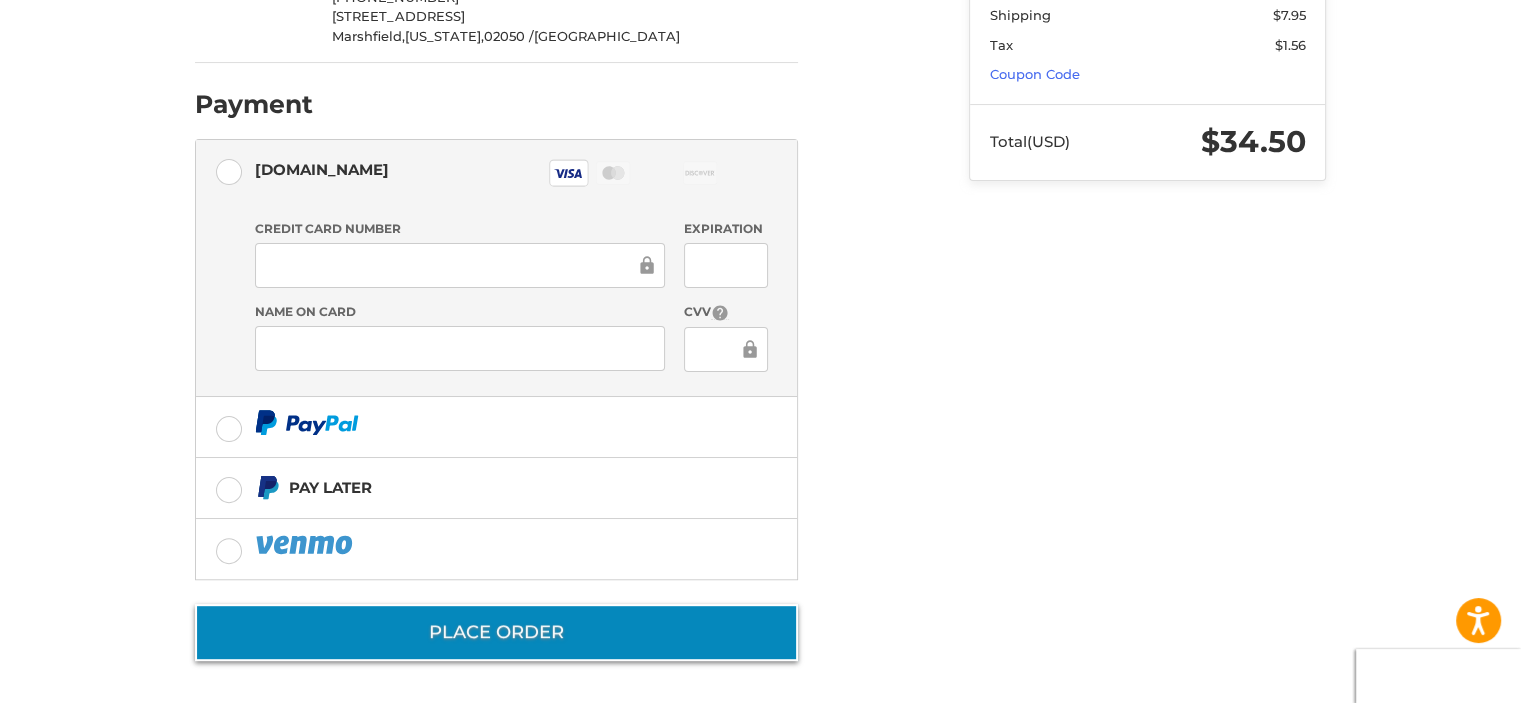 click on "Place Order" at bounding box center [496, 632] 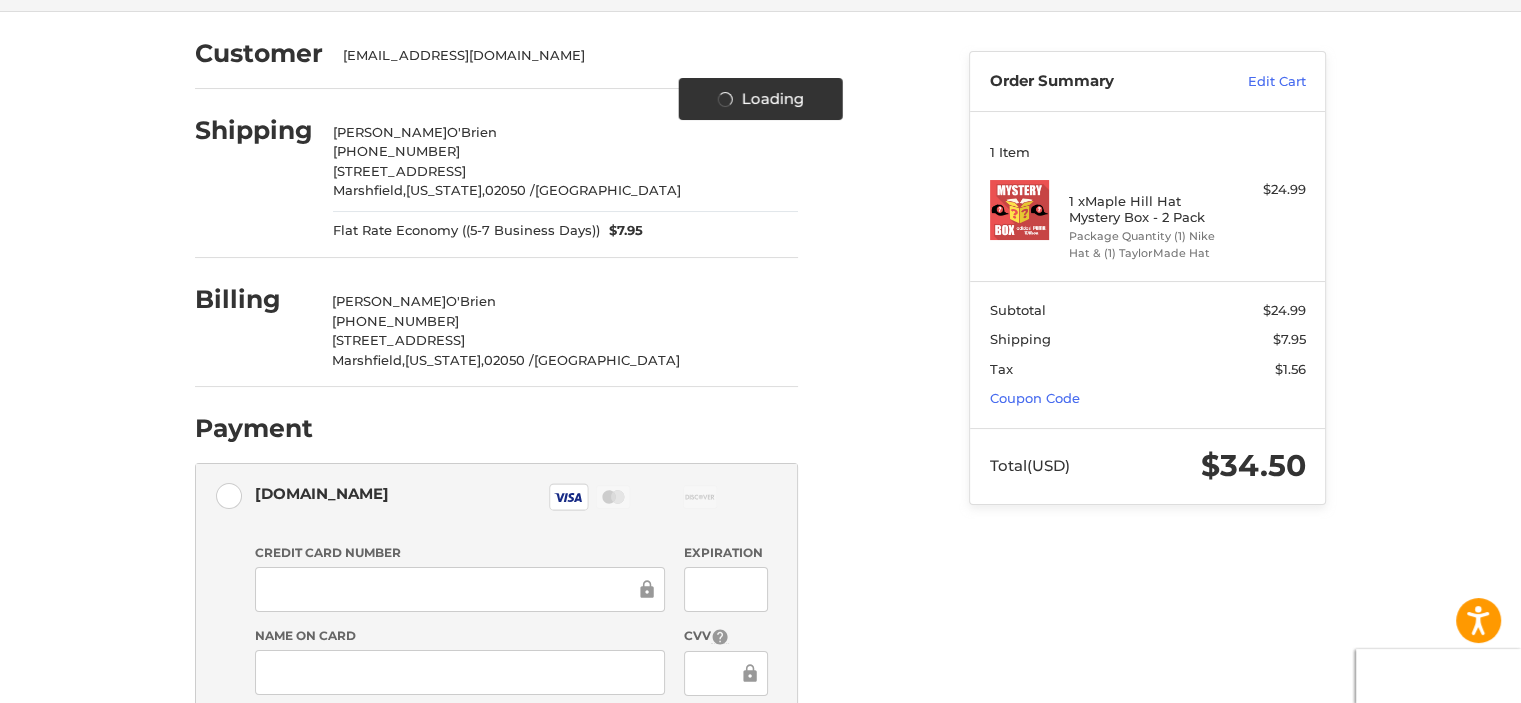 scroll, scrollTop: 148, scrollLeft: 0, axis: vertical 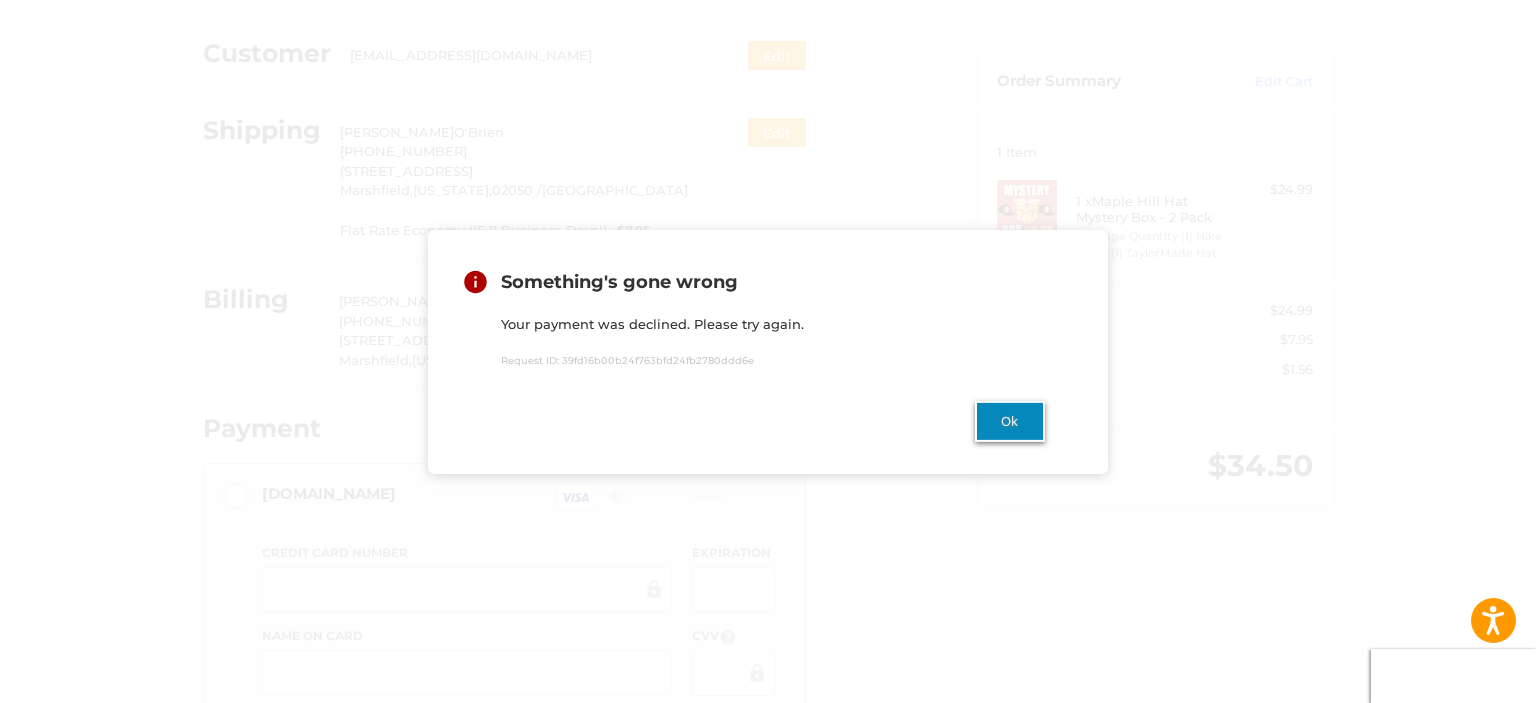 click on "Ok" at bounding box center [1010, 421] 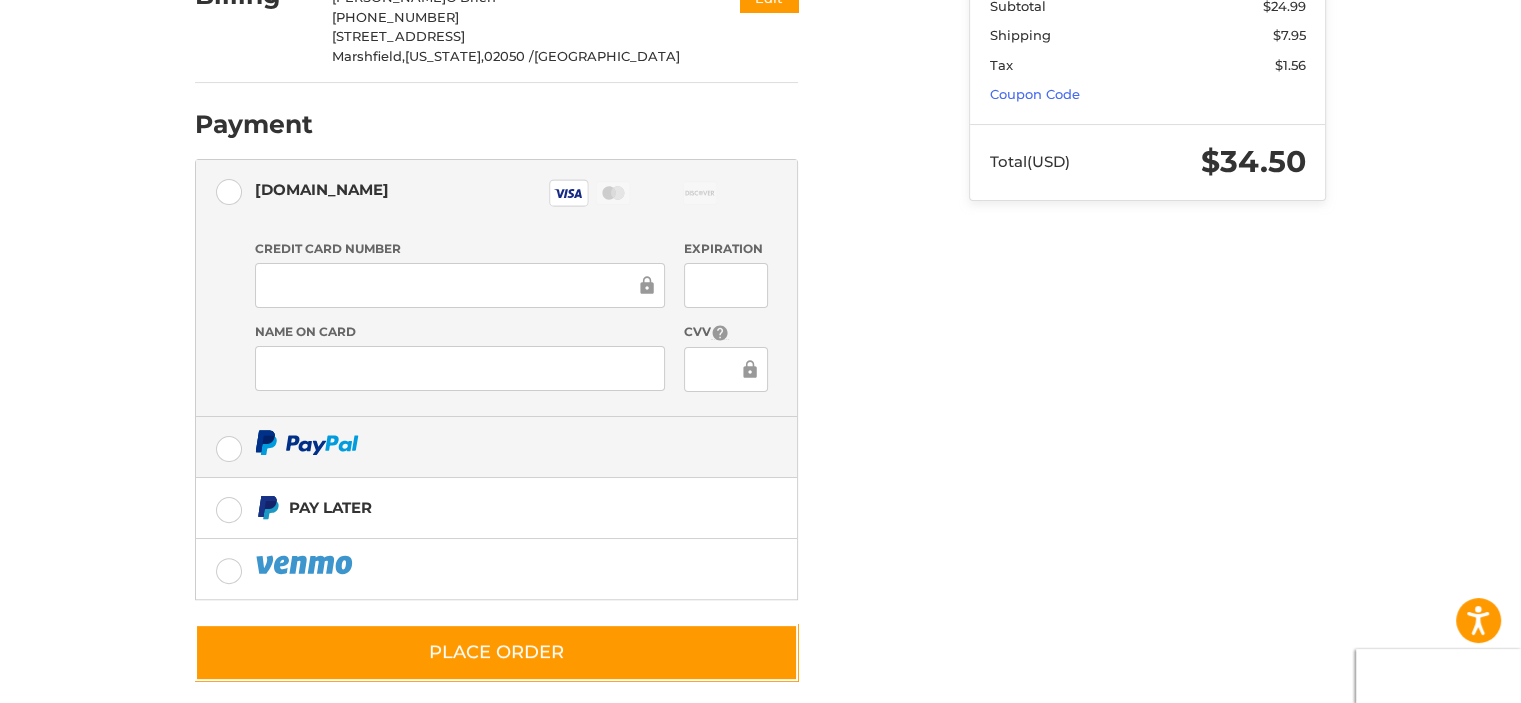 scroll, scrollTop: 460, scrollLeft: 0, axis: vertical 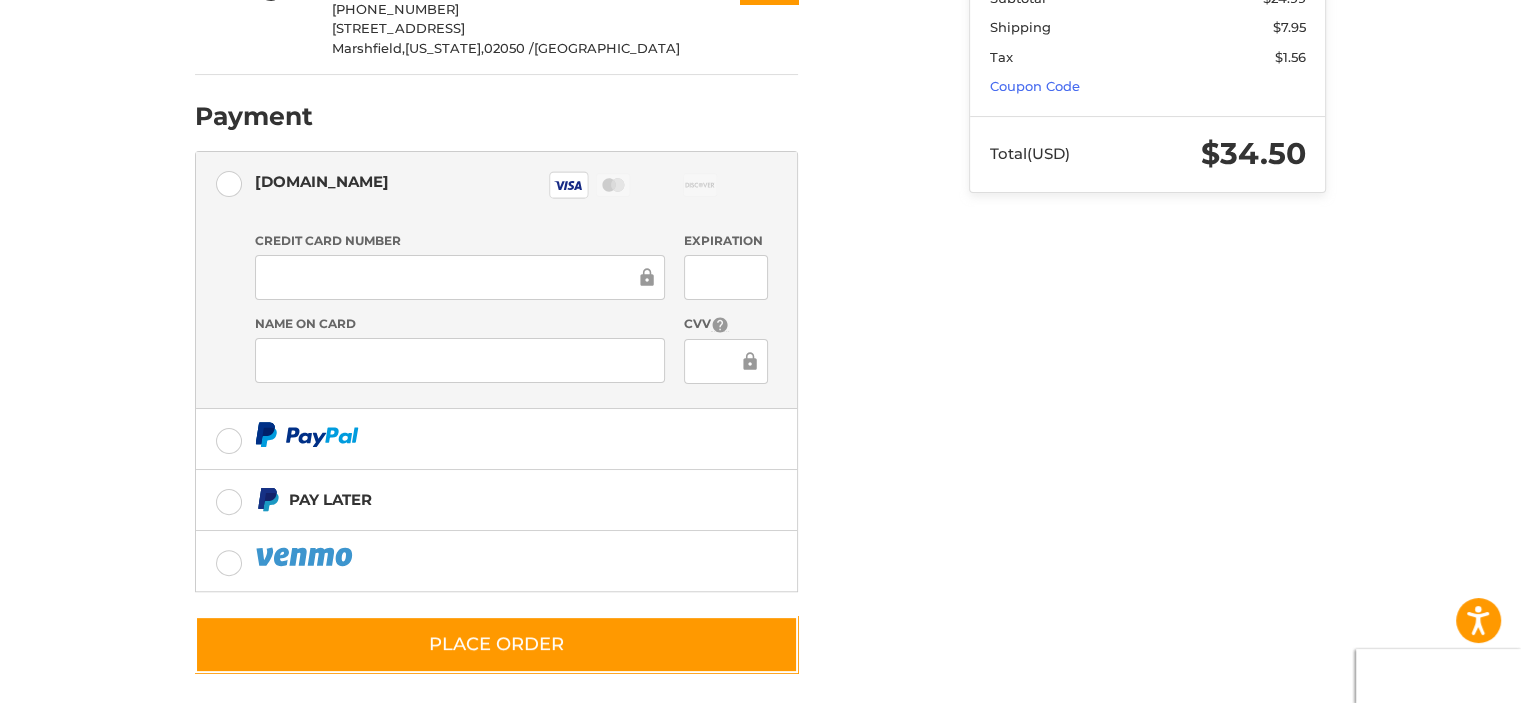 click on "Credit Card Number Expiration Name on Card CVV" at bounding box center [511, 315] 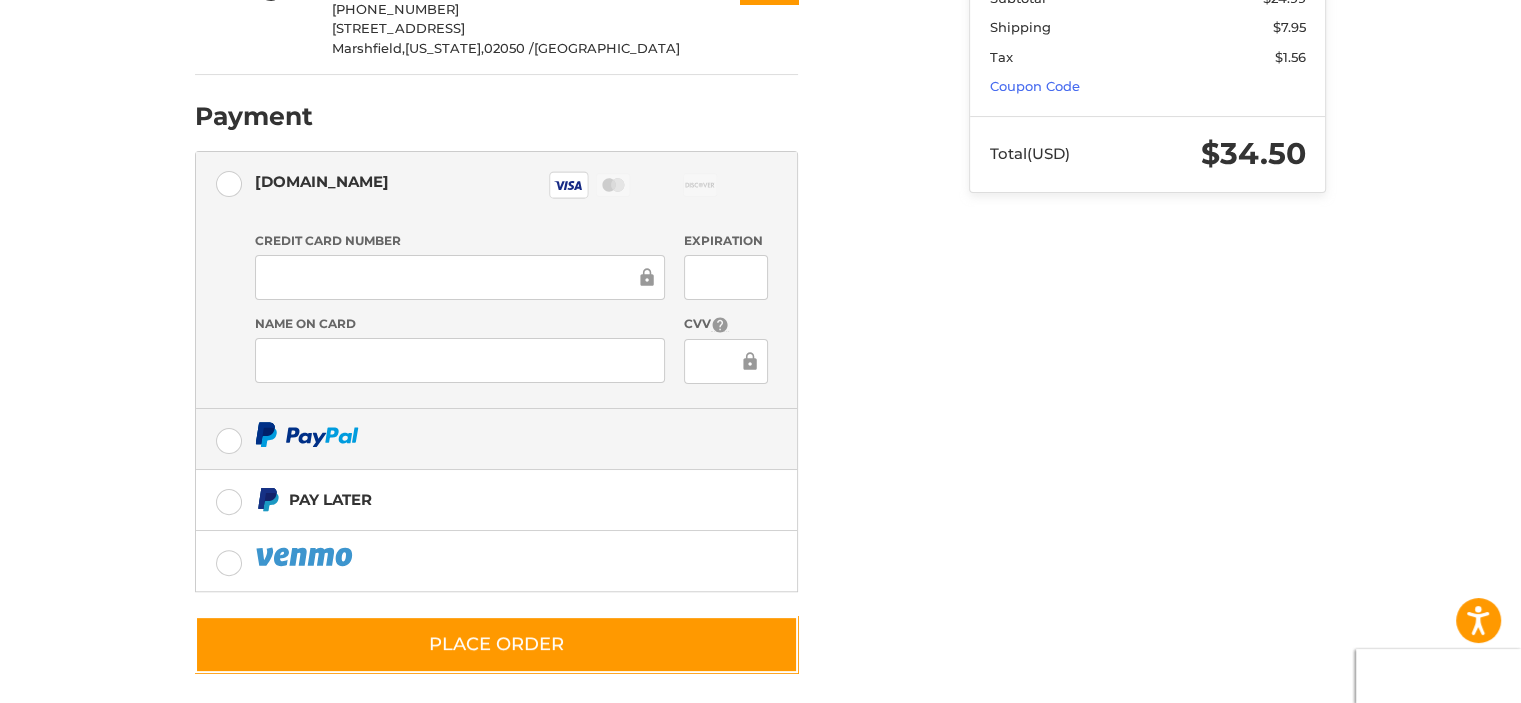 scroll, scrollTop: 472, scrollLeft: 0, axis: vertical 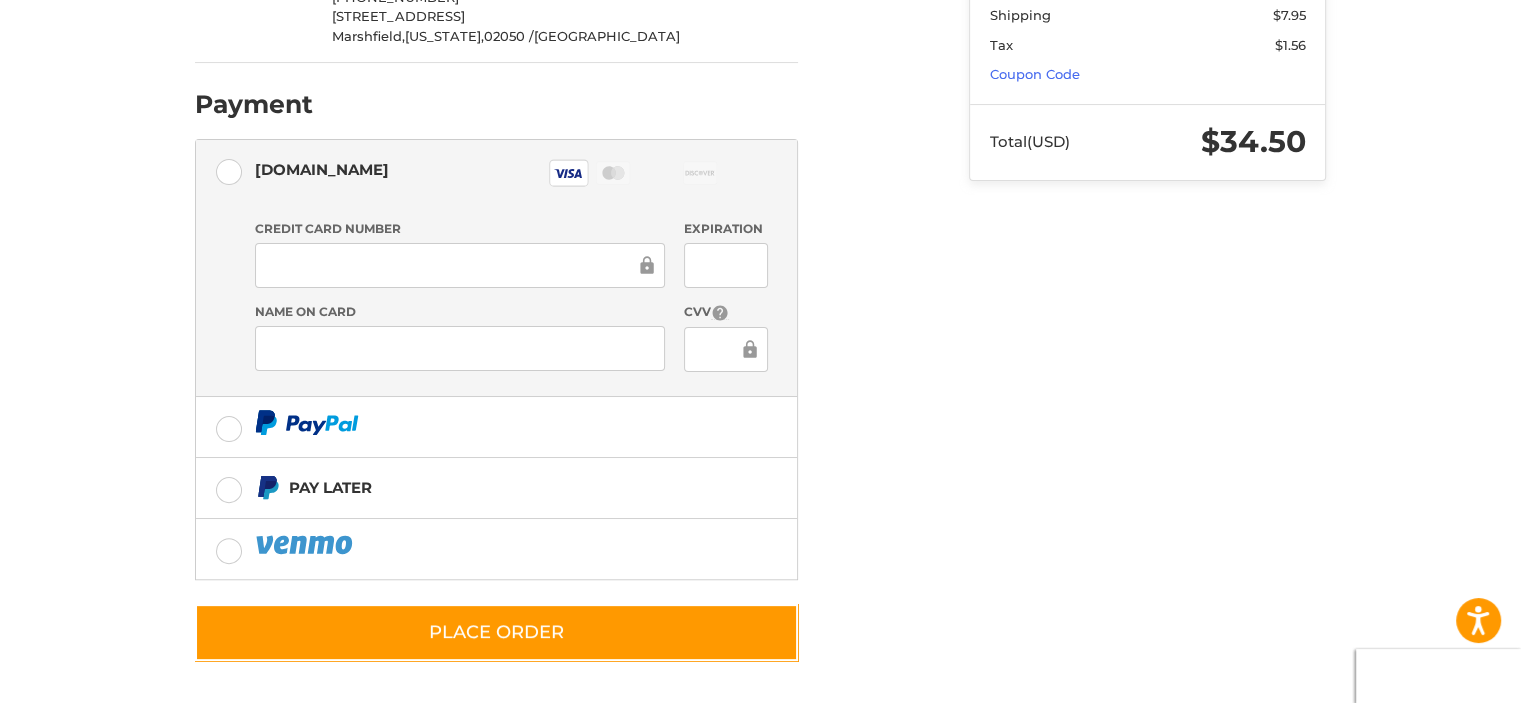 click on "Customer [EMAIL_ADDRESS][DOMAIN_NAME] Edit Shipping [PERSON_NAME]   +1 7815000307 [STREET_ADDRESS][US_STATE]  Flat Rate Economy ((5-7 Business Days)) $7.95 Edit Billing [PERSON_NAME]   +1 7815000307 [STREET_ADDRESS][US_STATE]  Edit Payment Payment Methods [DOMAIN_NAME] [DOMAIN_NAME] Visa Master Amex Discover Diners Club JCB Credit card Credit Card Number Expiration Name on Card CVV Pay Later Redeemable Payments Coupon Code Place Order" at bounding box center (567, 186) 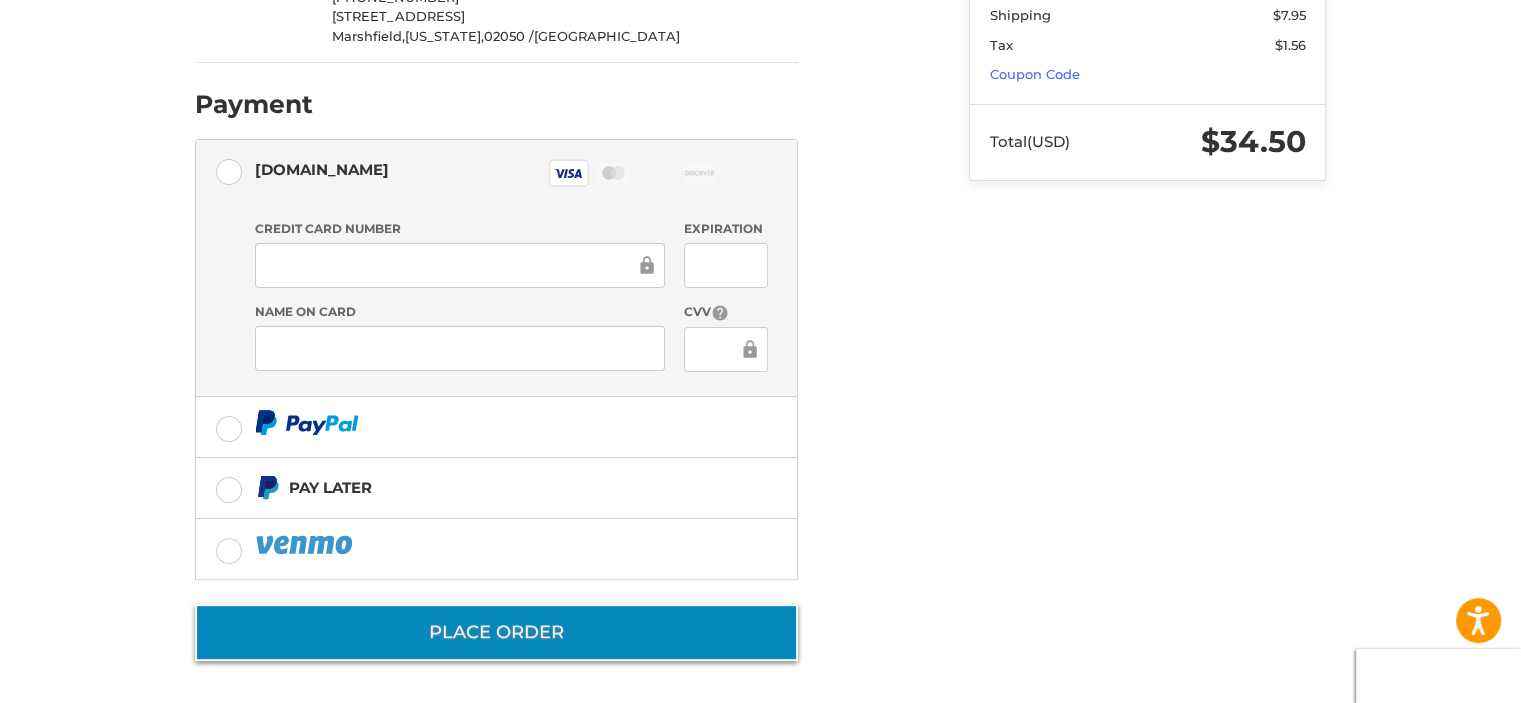 click on "Place Order" at bounding box center (496, 632) 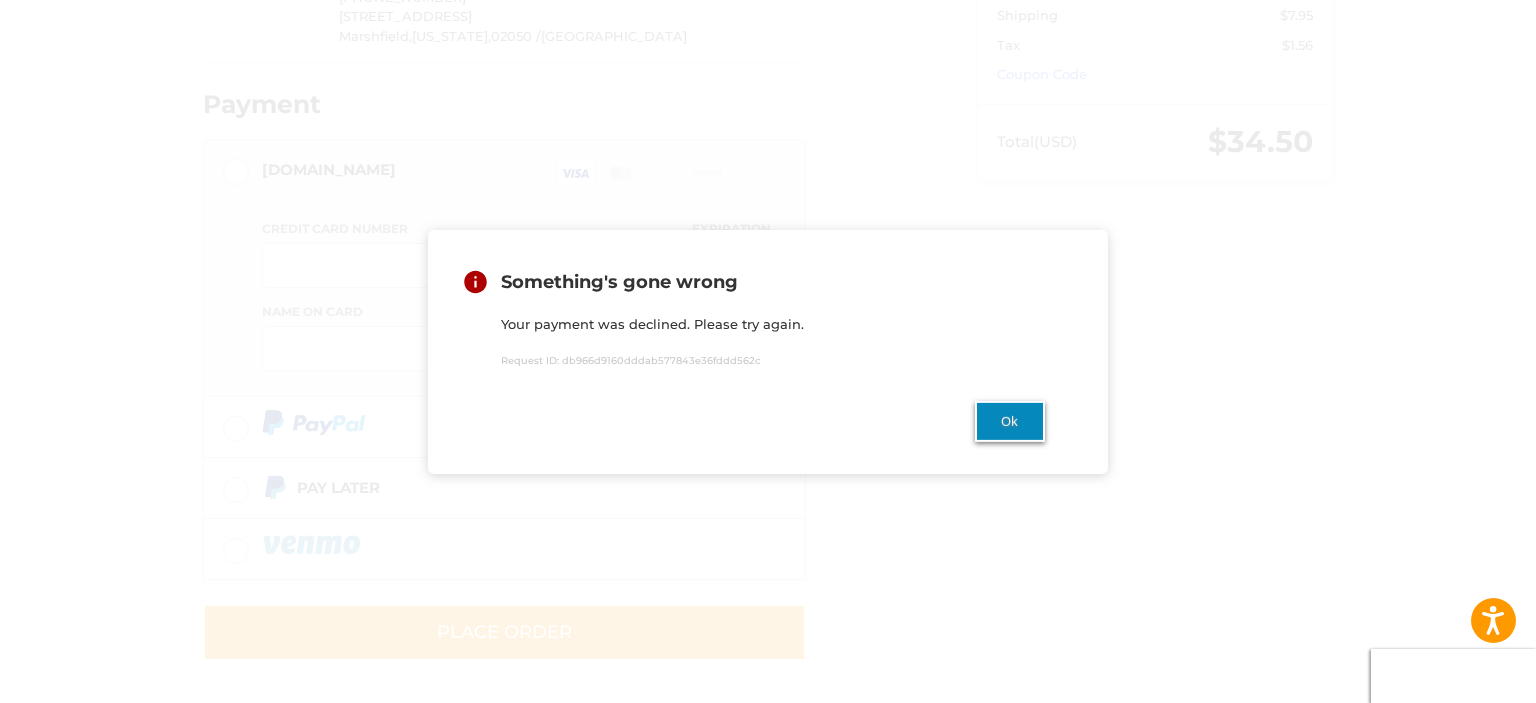 click on "Ok" at bounding box center (1010, 421) 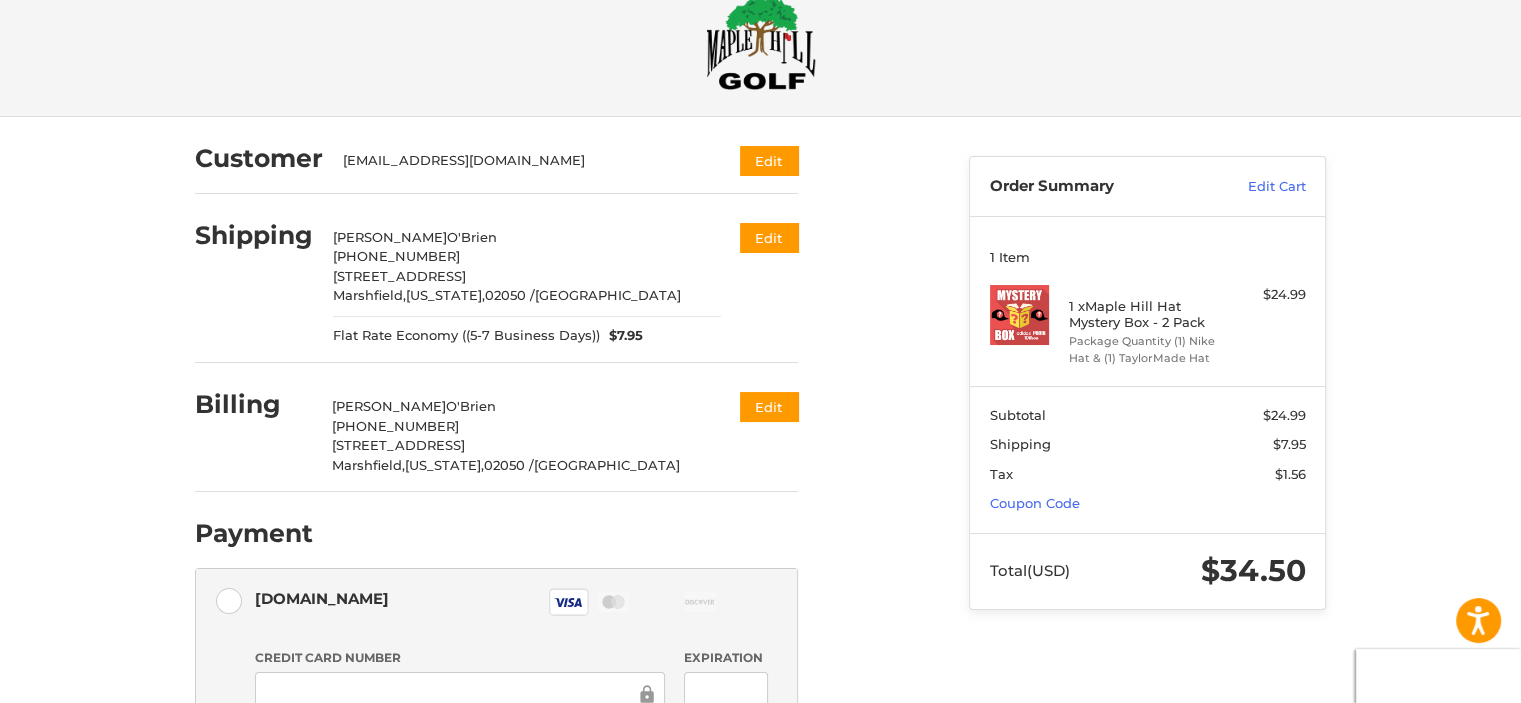 scroll, scrollTop: 0, scrollLeft: 0, axis: both 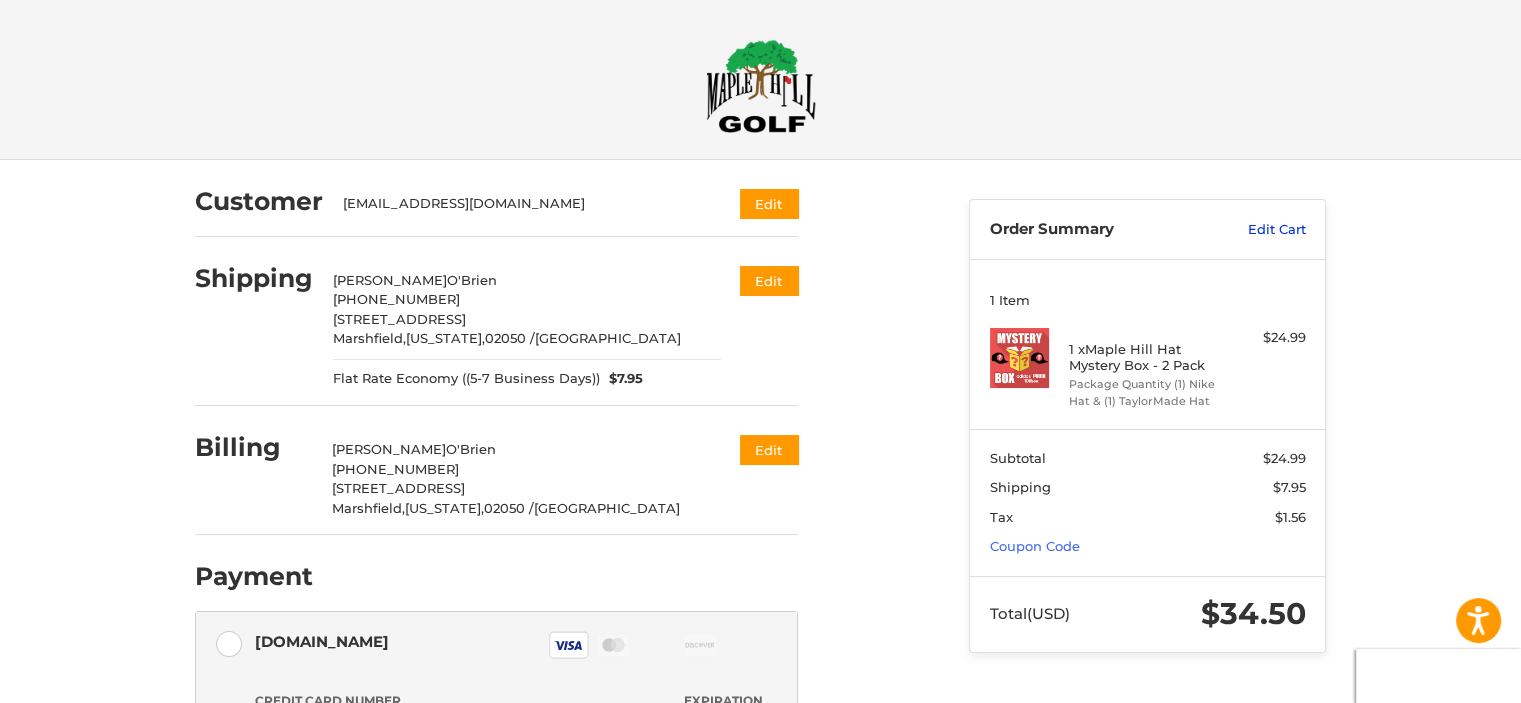 click on "Edit Cart" at bounding box center (1255, 230) 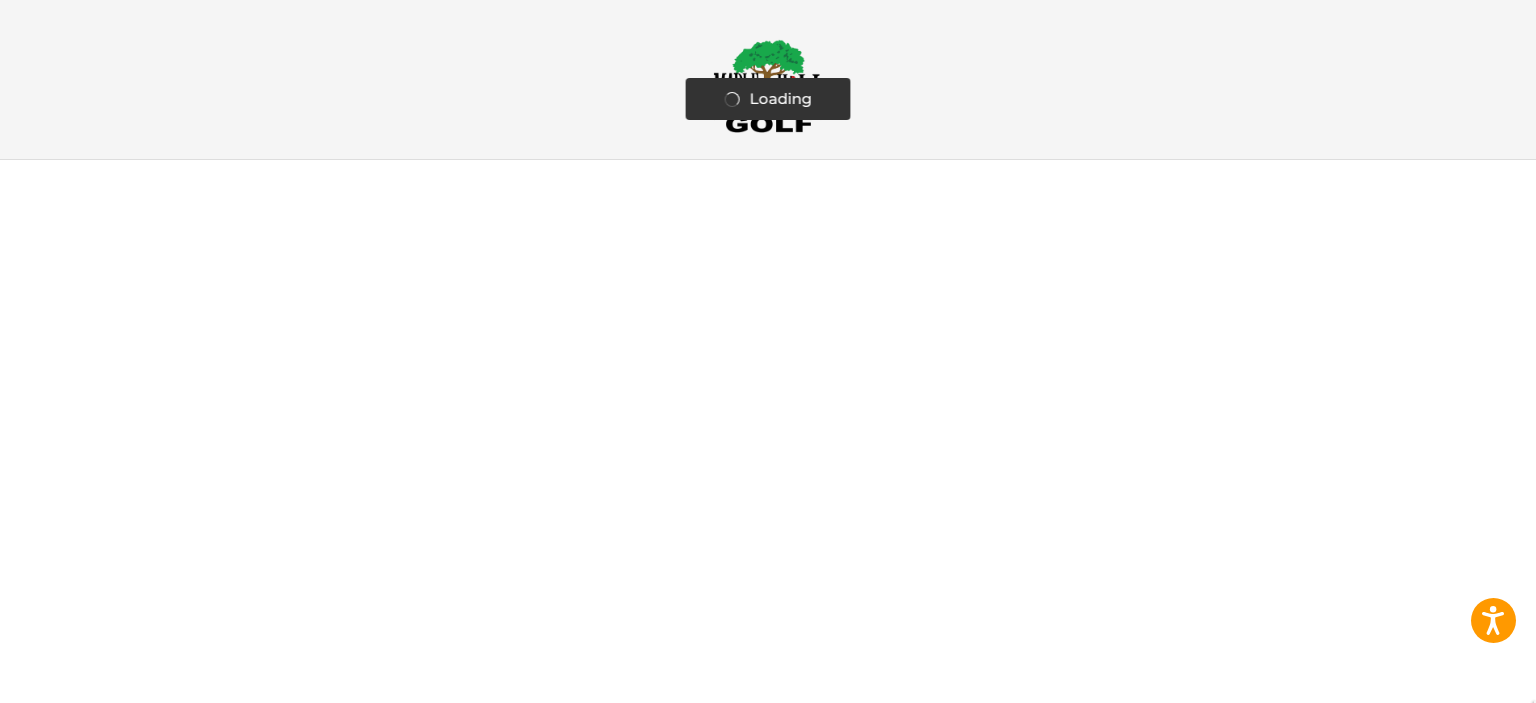 scroll, scrollTop: 0, scrollLeft: 0, axis: both 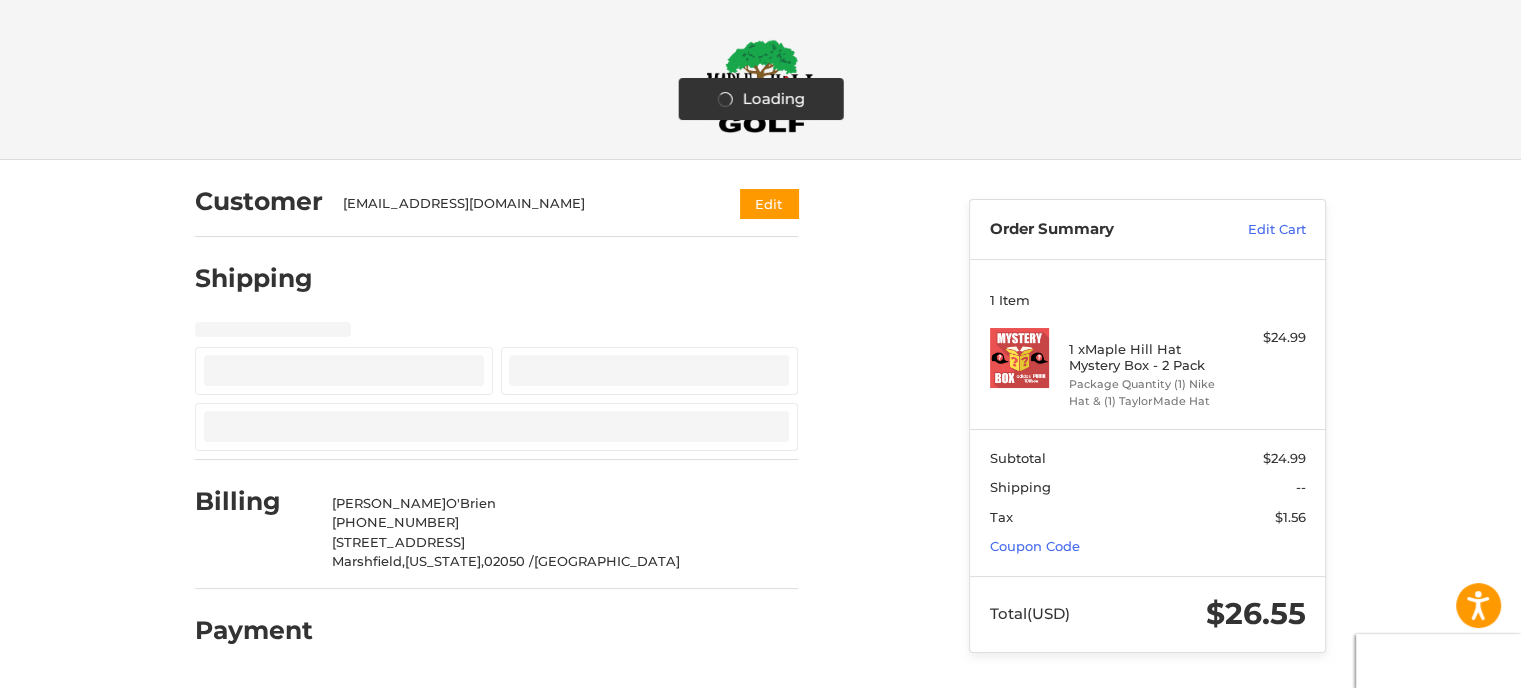 select on "**" 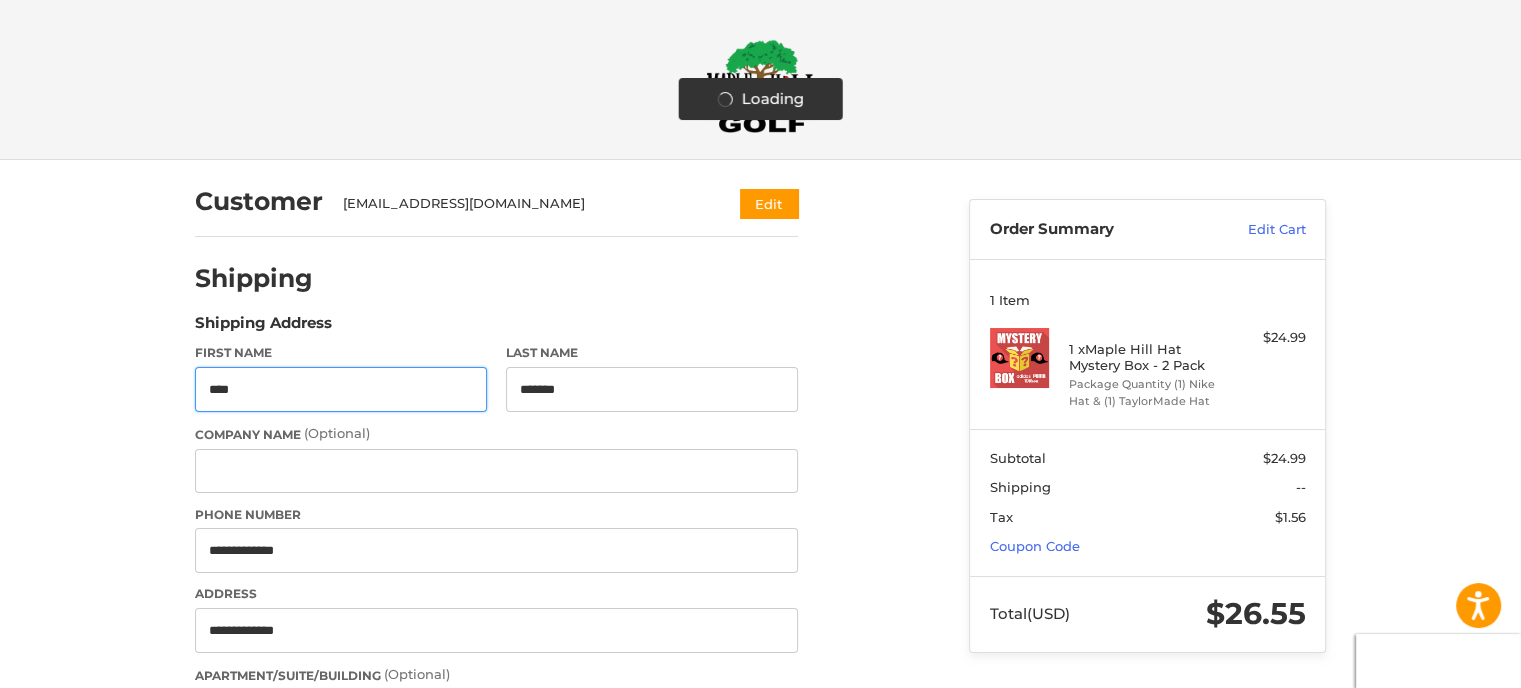 select on "**" 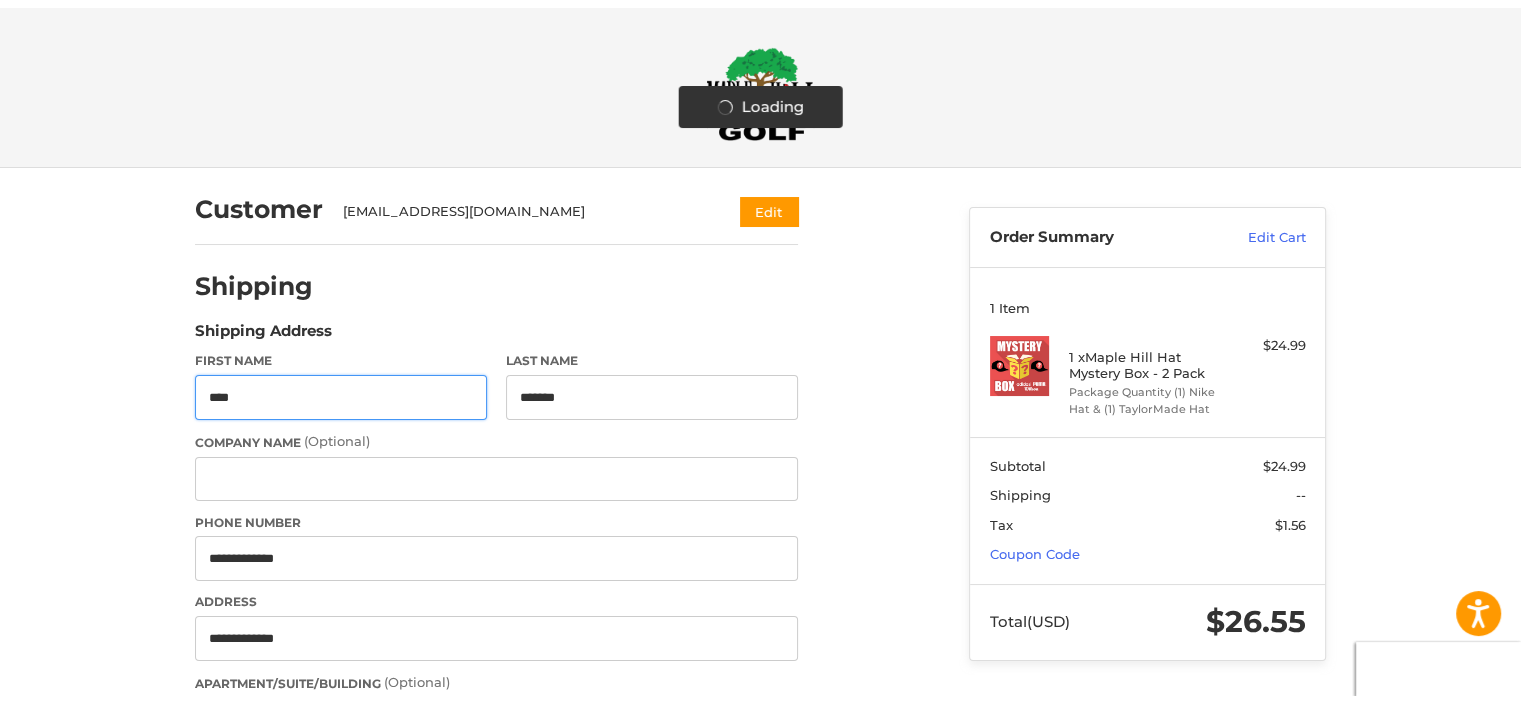 scroll, scrollTop: 2, scrollLeft: 0, axis: vertical 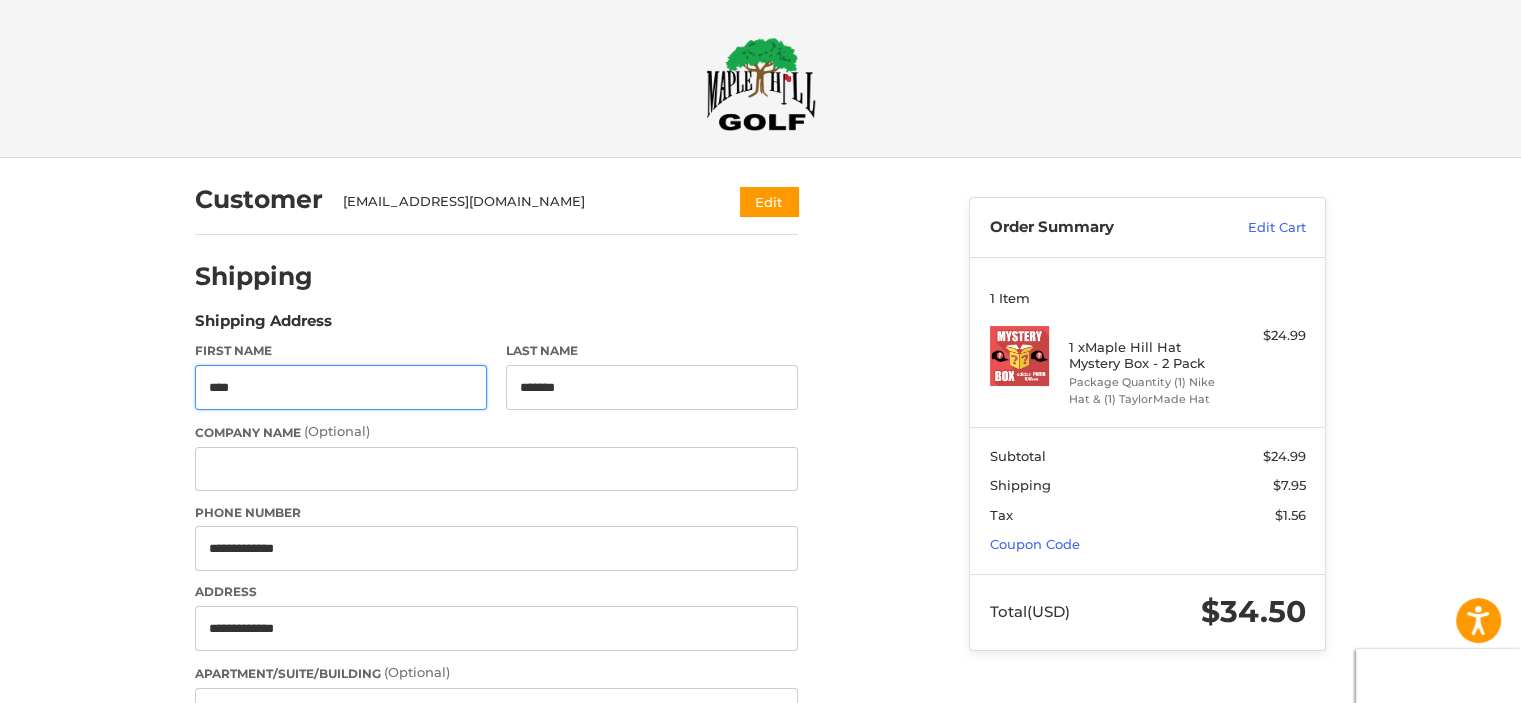 type on "**********" 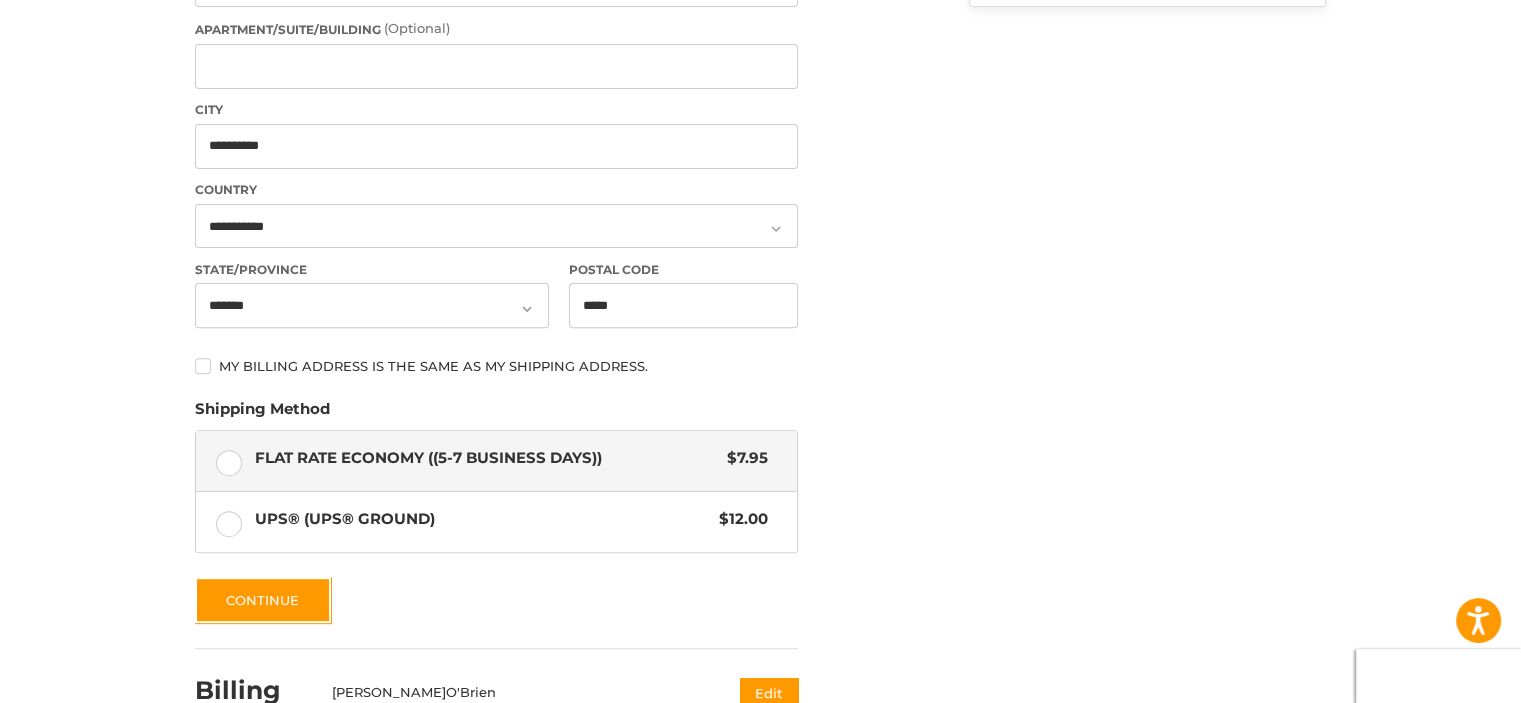 scroll, scrollTop: 815, scrollLeft: 0, axis: vertical 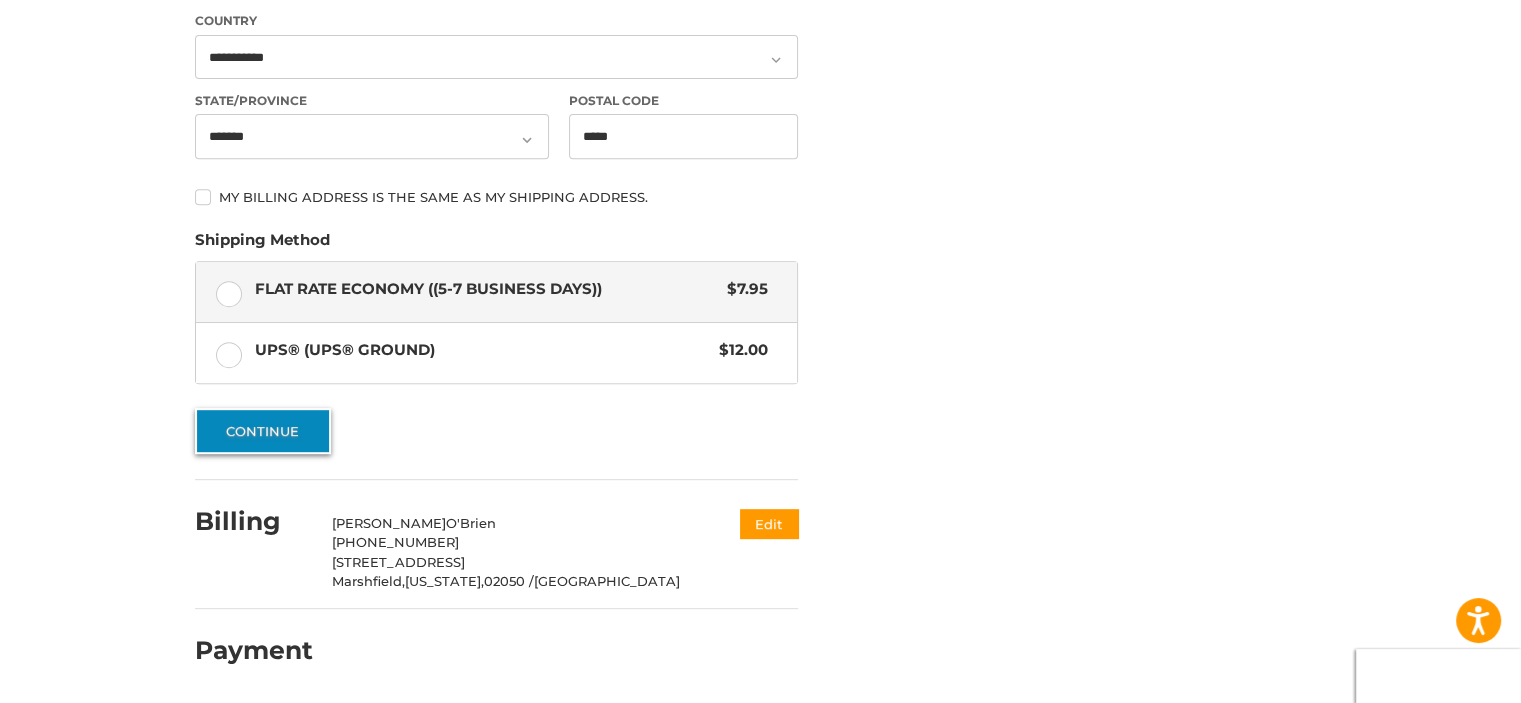 click on "Continue" at bounding box center [263, 431] 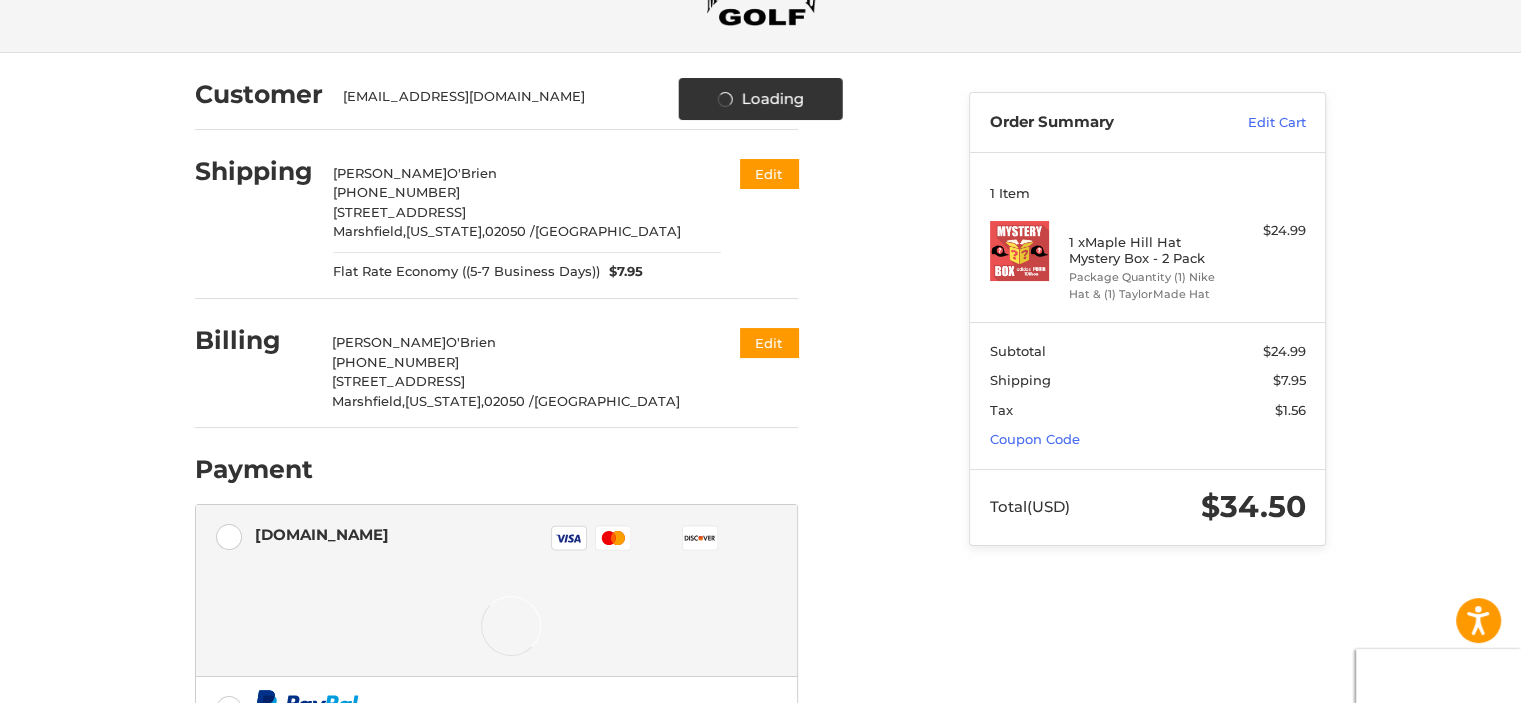 scroll, scrollTop: 388, scrollLeft: 0, axis: vertical 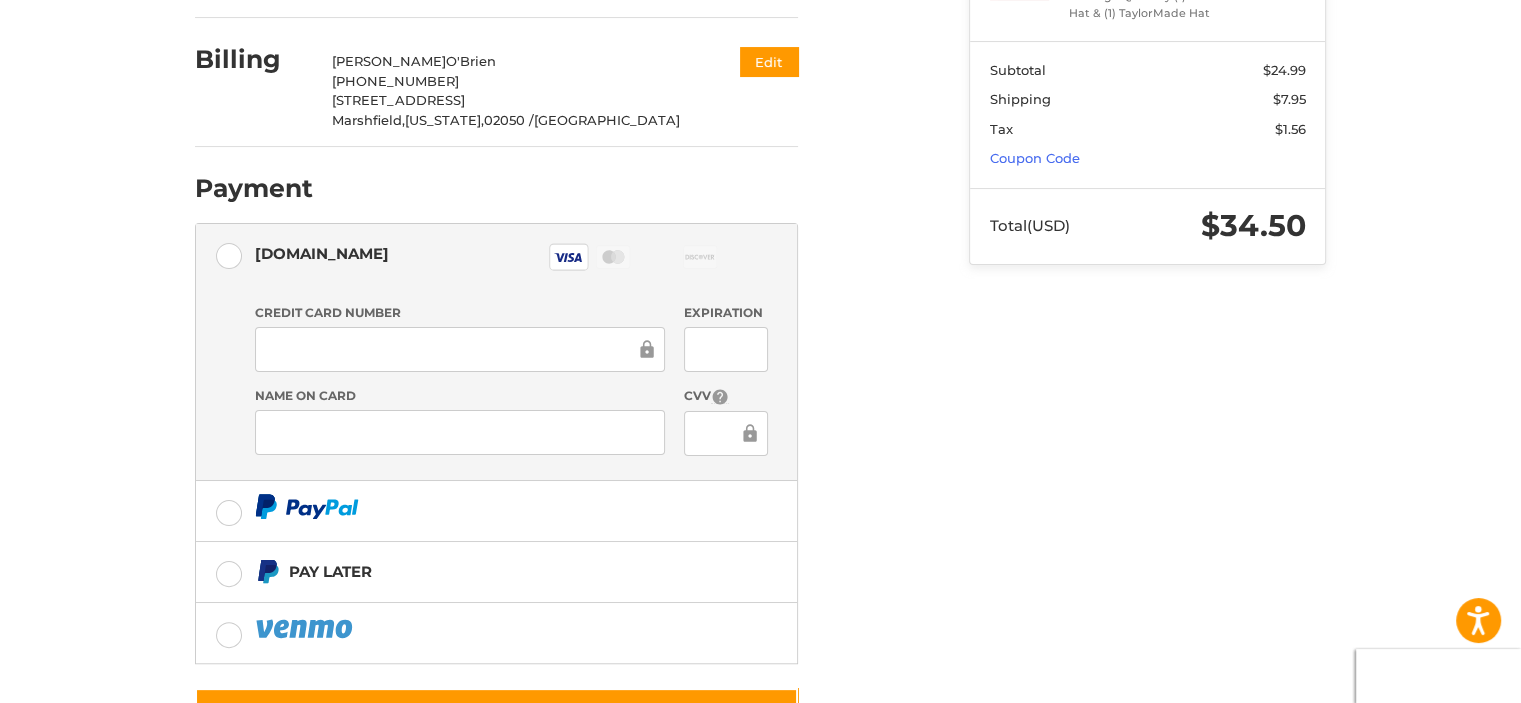 click on "Customer [EMAIL_ADDRESS][DOMAIN_NAME] Edit Shipping [PERSON_NAME]   +1 7815000307 [STREET_ADDRESS][US_STATE]  Flat Rate Economy ((5-7 Business Days)) $7.95 Edit Billing [PERSON_NAME]   +1 7815000307 [STREET_ADDRESS][US_STATE]  Edit Payment Payment Methods [DOMAIN_NAME] [DOMAIN_NAME] Visa Master Amex Discover Diners Club JCB Credit card Credit Card Number Expiration Name on Card CVV Pay Later Redeemable Payments Coupon Code Place Order Order Summary Edit Cart 1 Item 1 x  Maple Hill Hat Mystery Box - 2 Pack Package Quantity (1) Nike Hat & (1) TaylorMade Hat $24.99 Subtotal    $24.99 Shipping    $7.95 Tax    $1.56 Coupon Code Total  (USD)    $34.50" at bounding box center (761, 280) 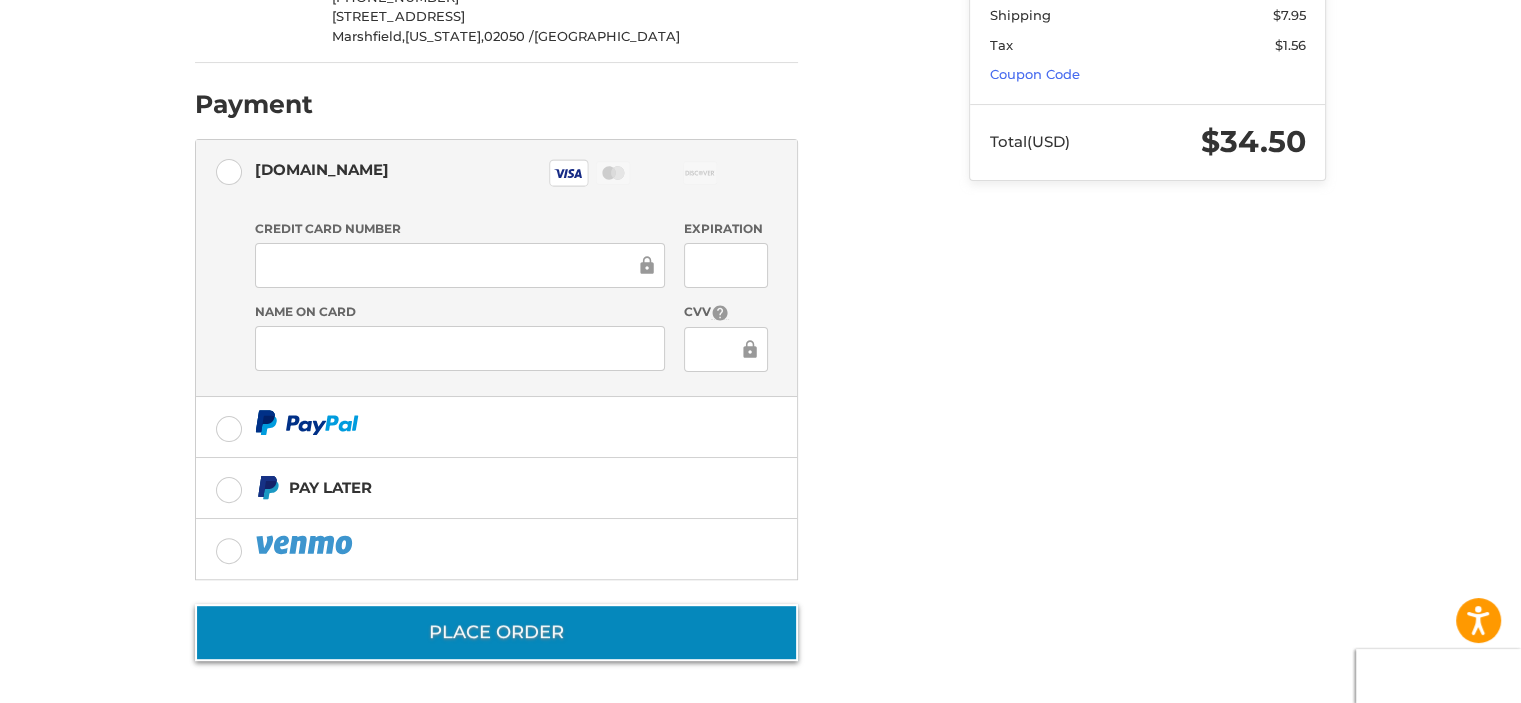 click on "Place Order" at bounding box center (496, 632) 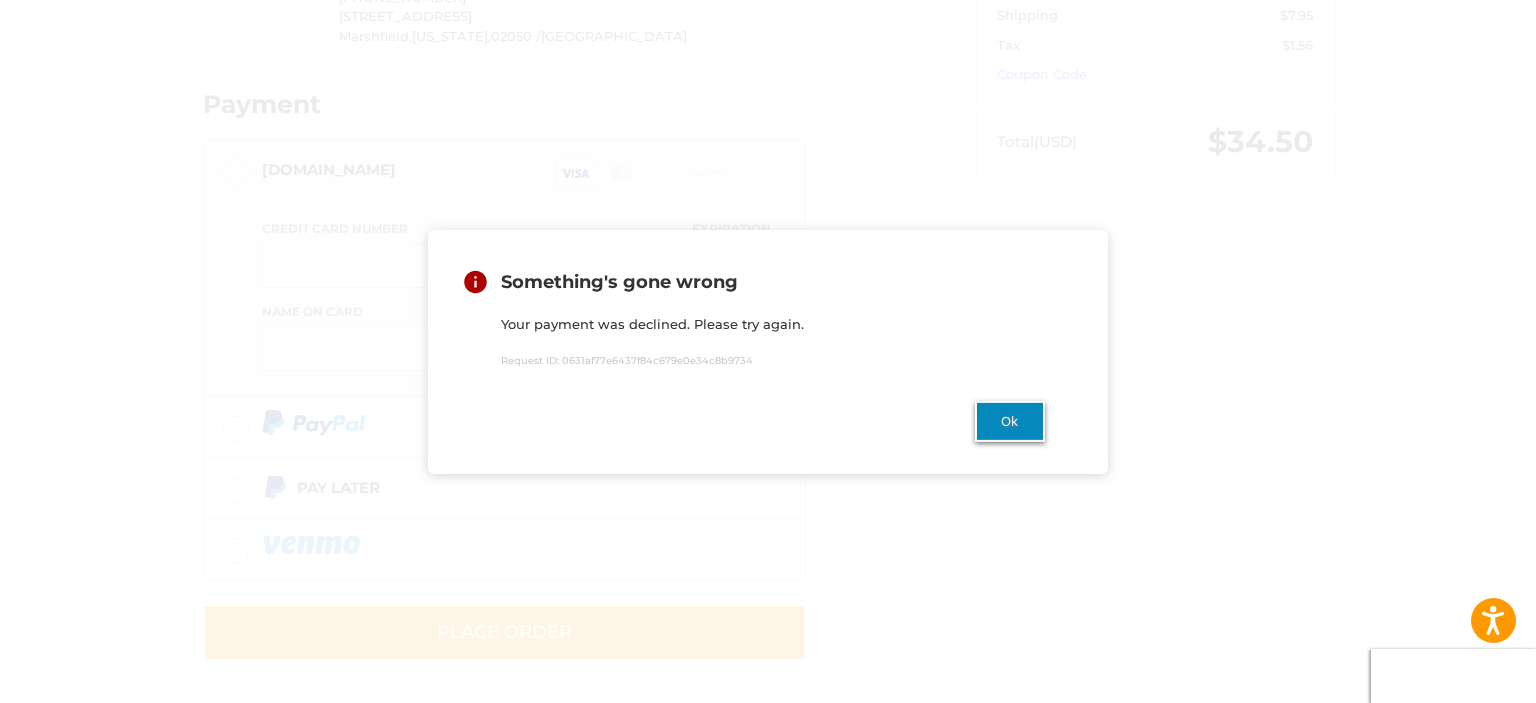 click on "Ok" at bounding box center [1010, 421] 